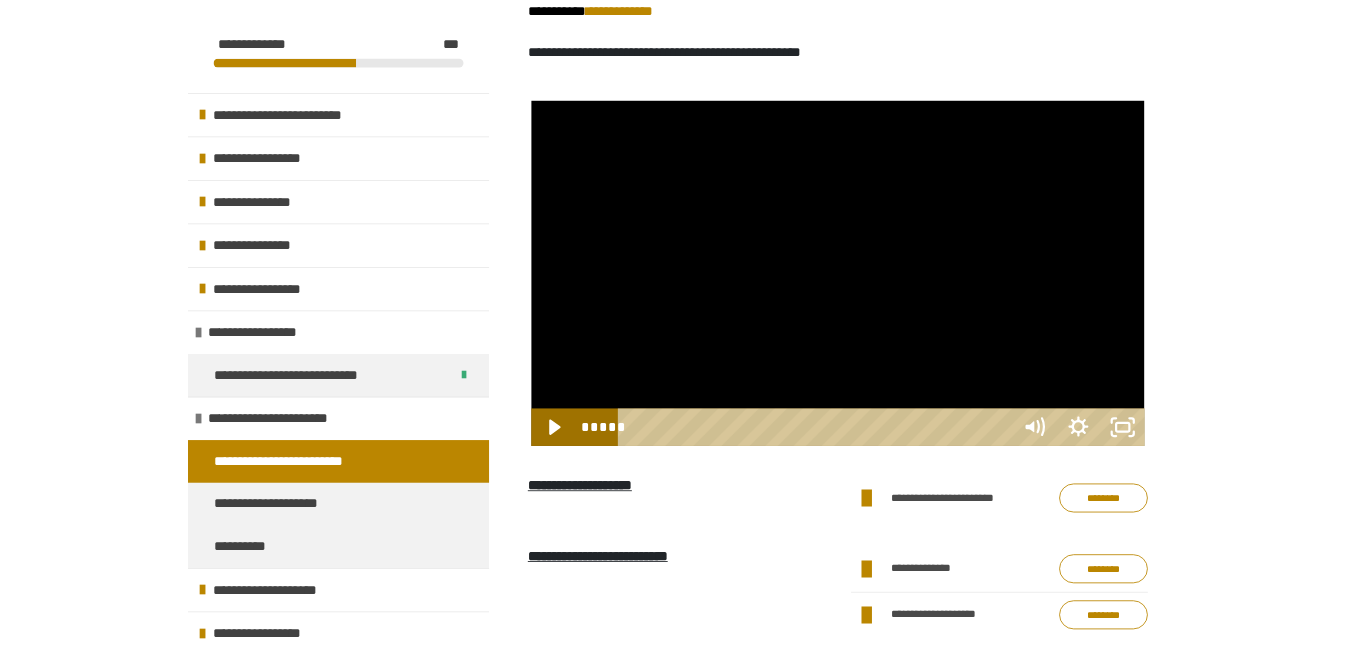 scroll, scrollTop: 1122, scrollLeft: 0, axis: vertical 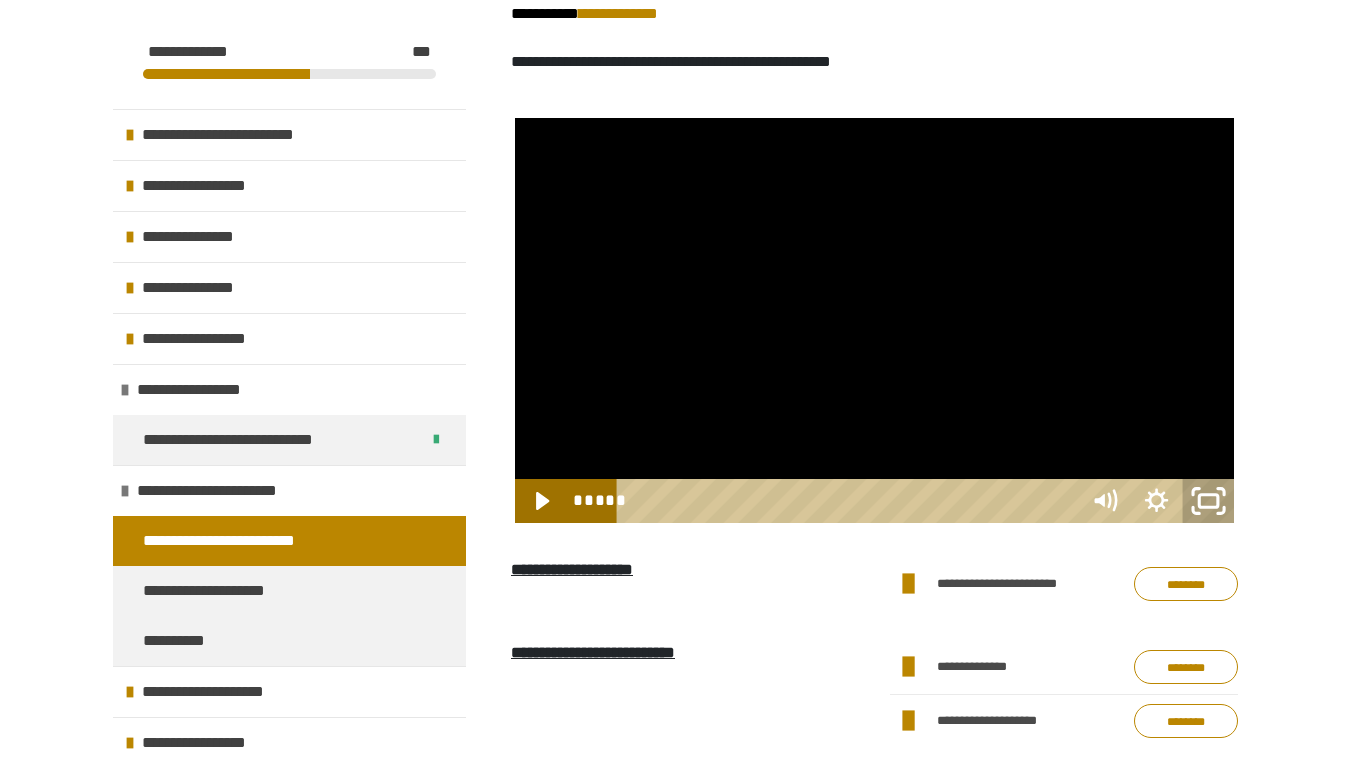 click 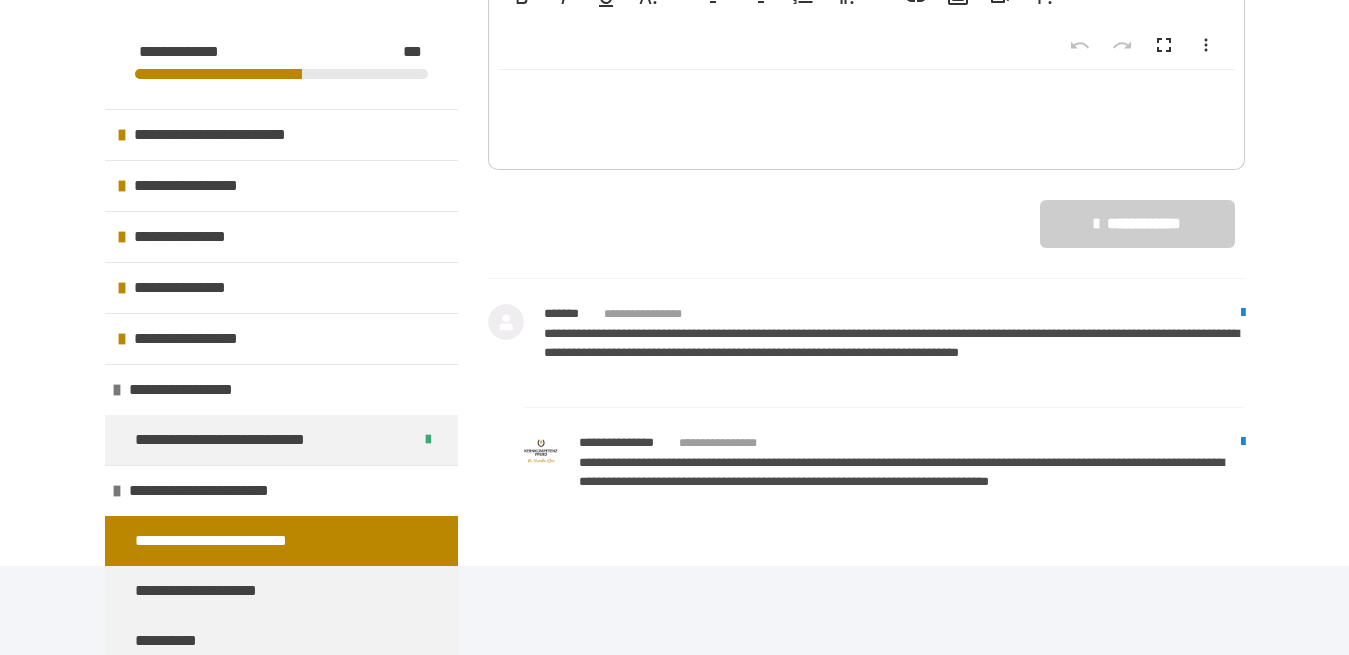 scroll, scrollTop: 3166, scrollLeft: 0, axis: vertical 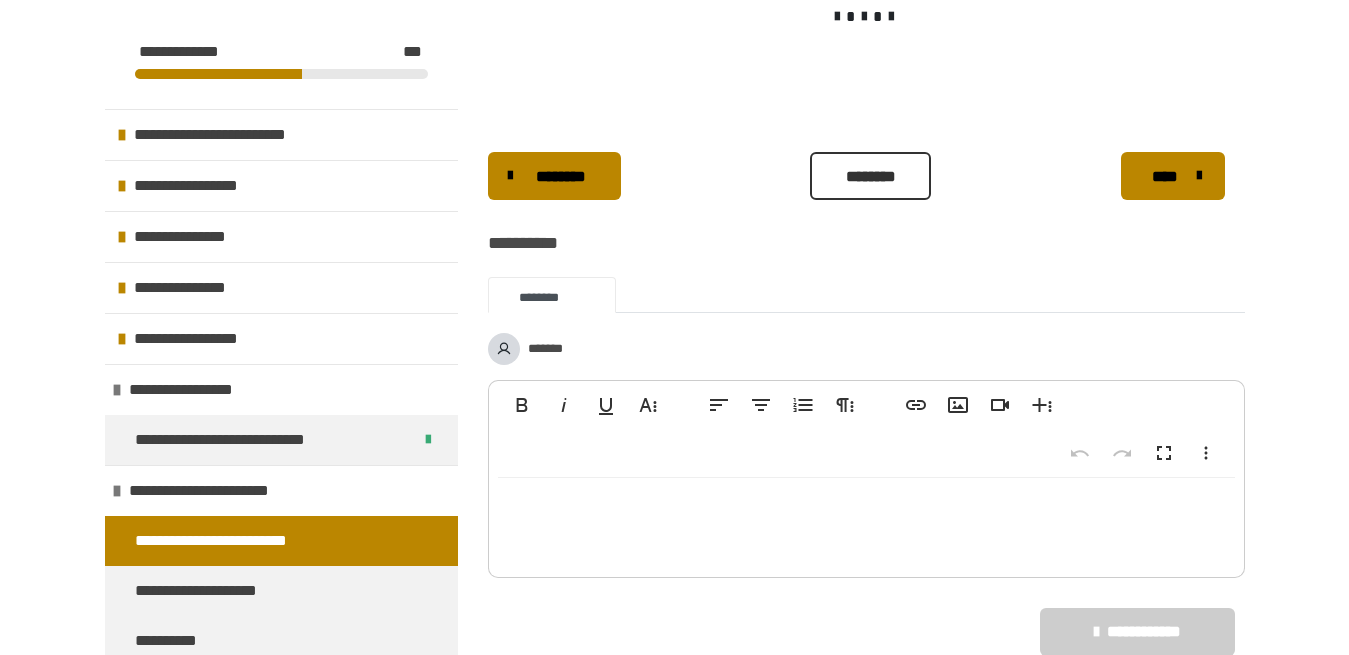 click on "********" at bounding box center [870, 177] 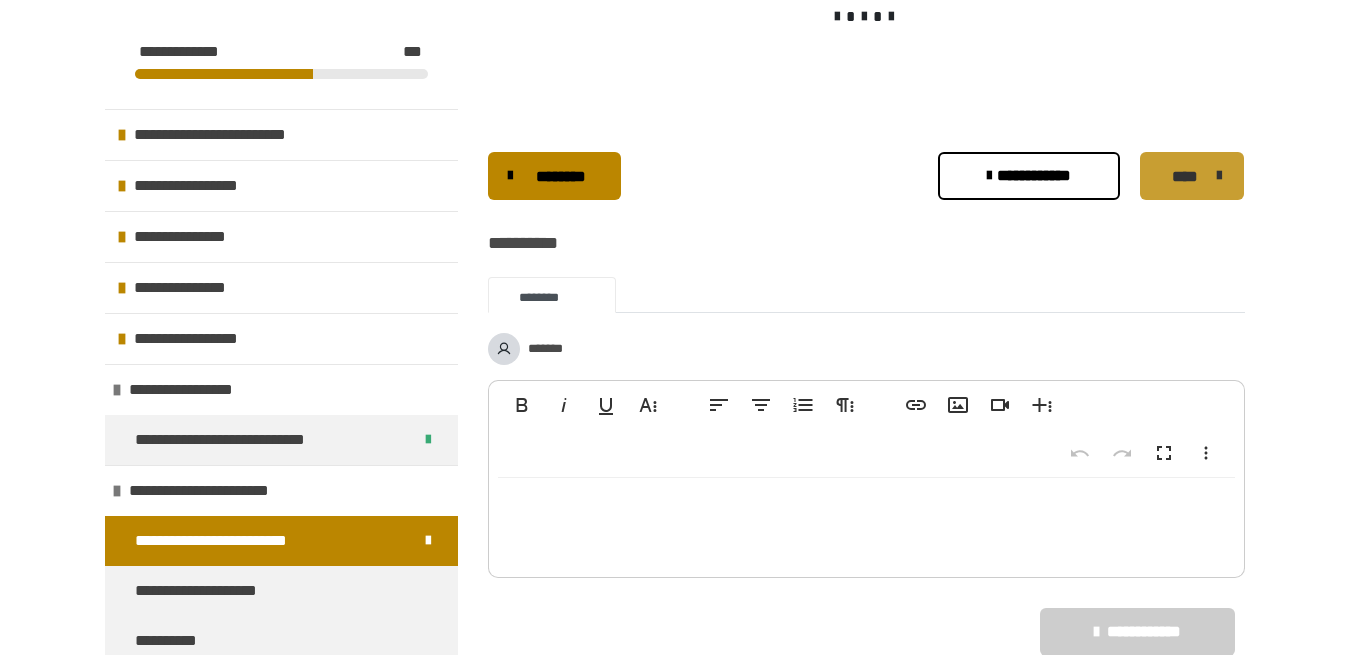 click on "****" at bounding box center [1192, 176] 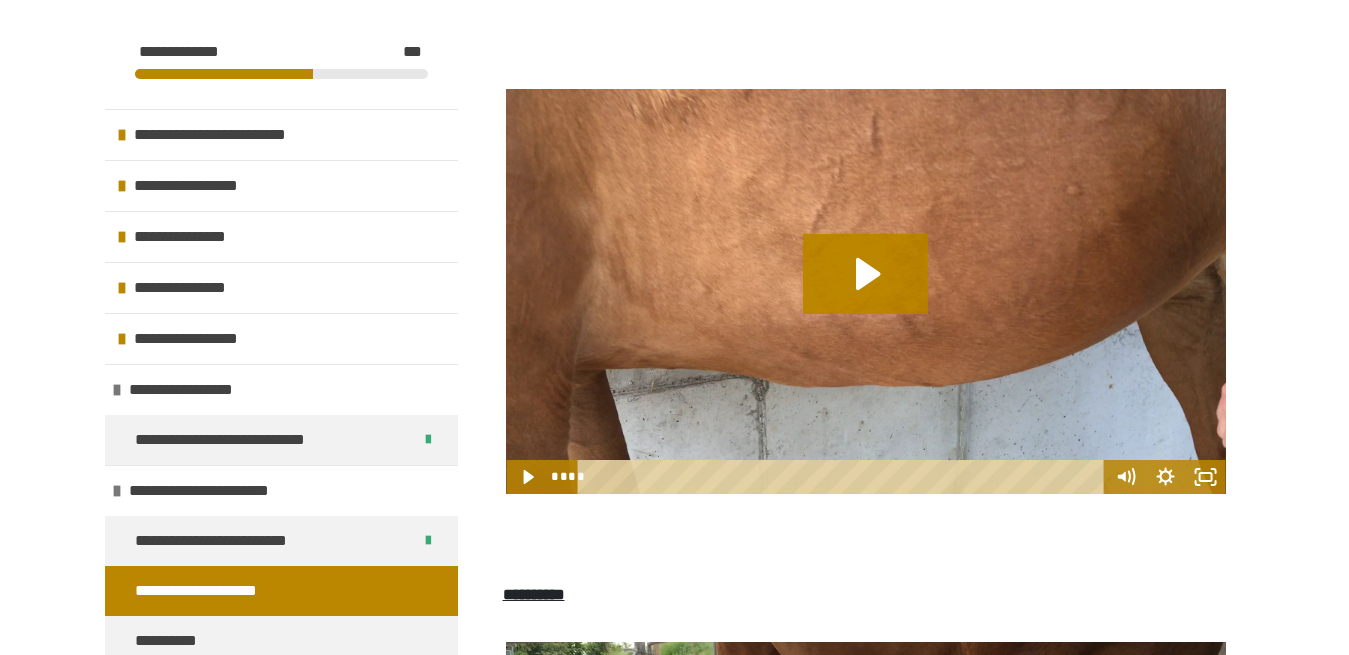 scroll, scrollTop: 2196, scrollLeft: 0, axis: vertical 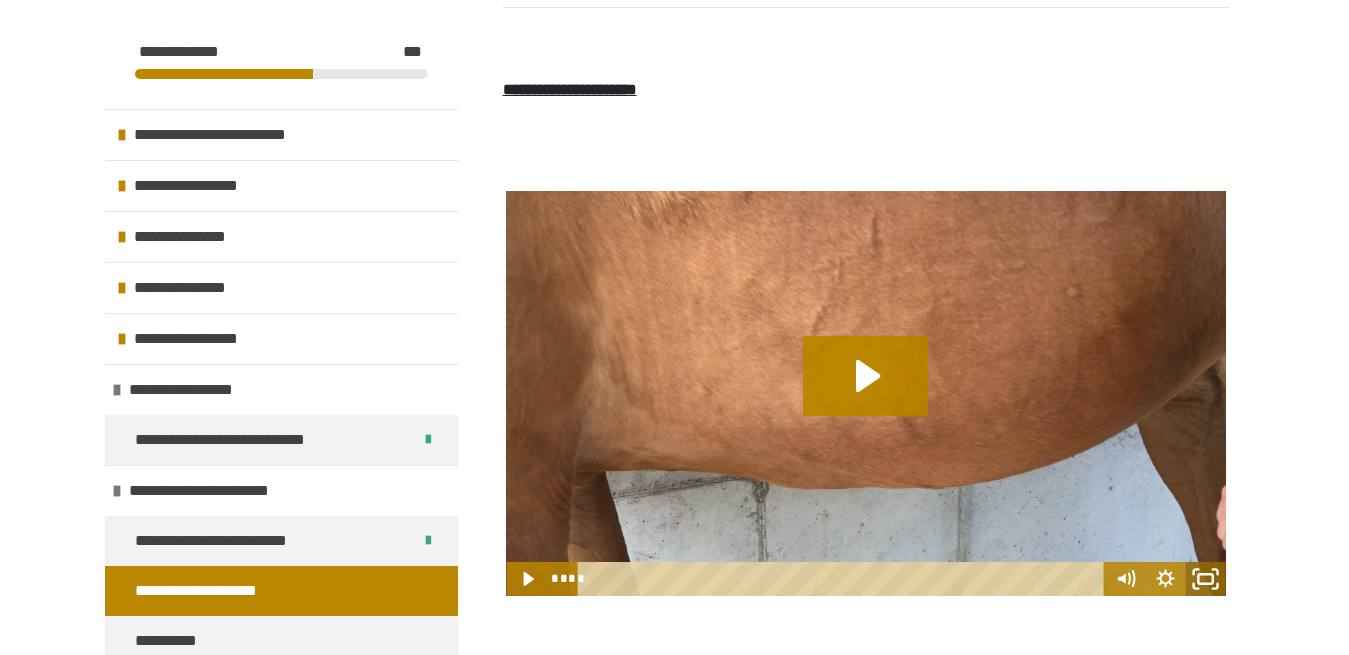 click 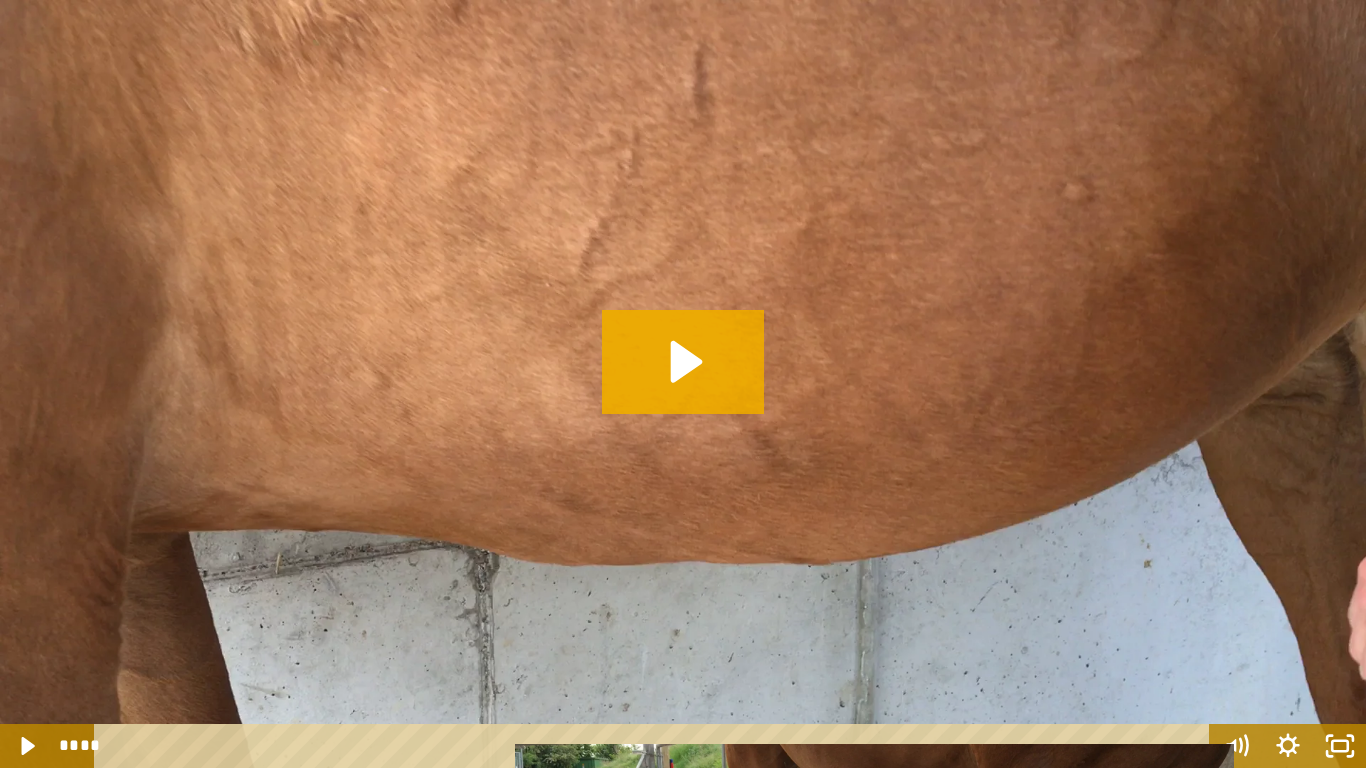 click 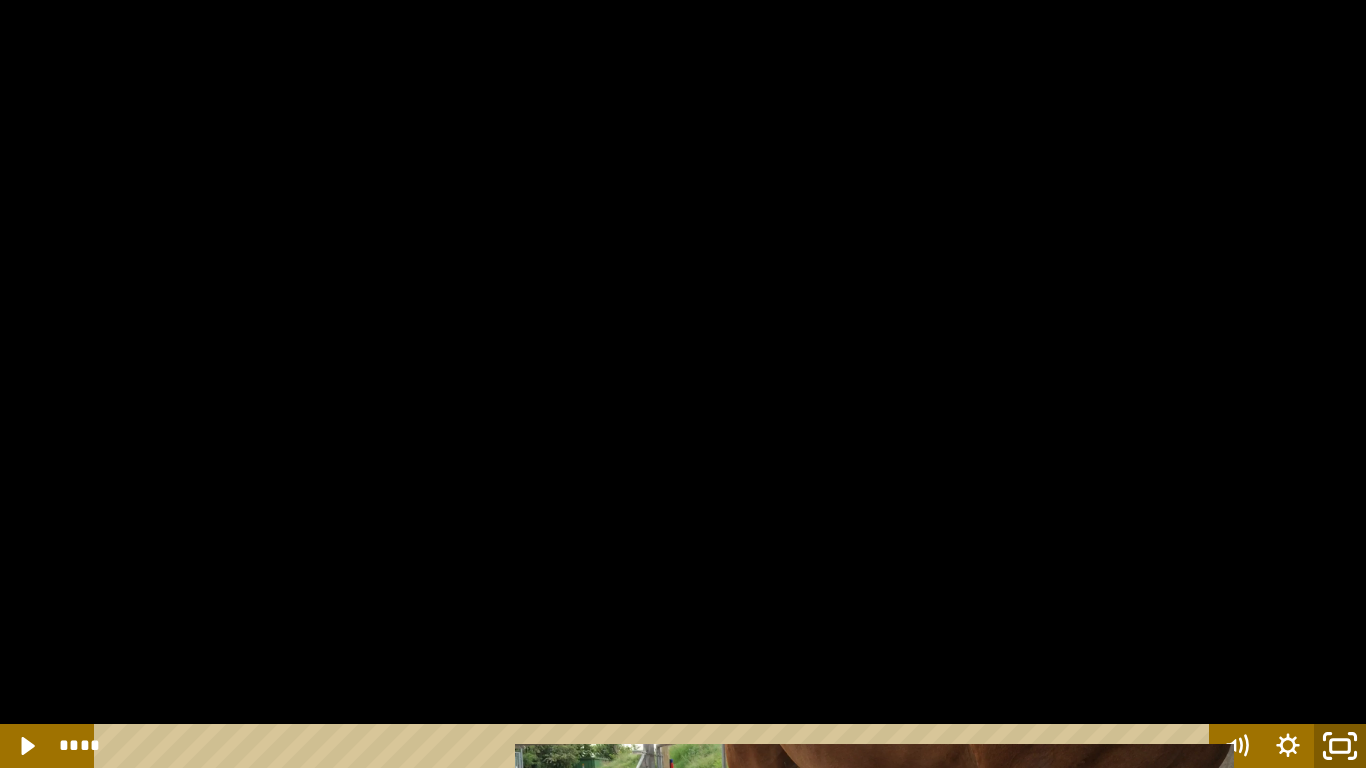 click 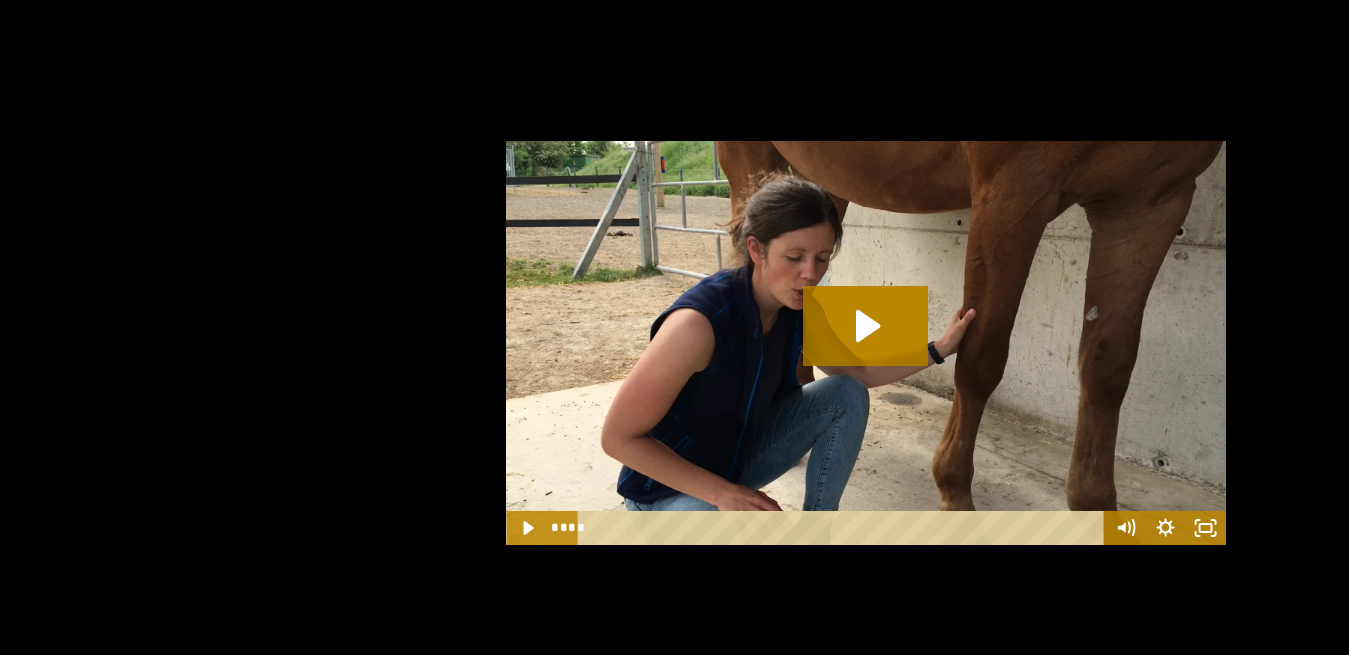 scroll, scrollTop: 2808, scrollLeft: 0, axis: vertical 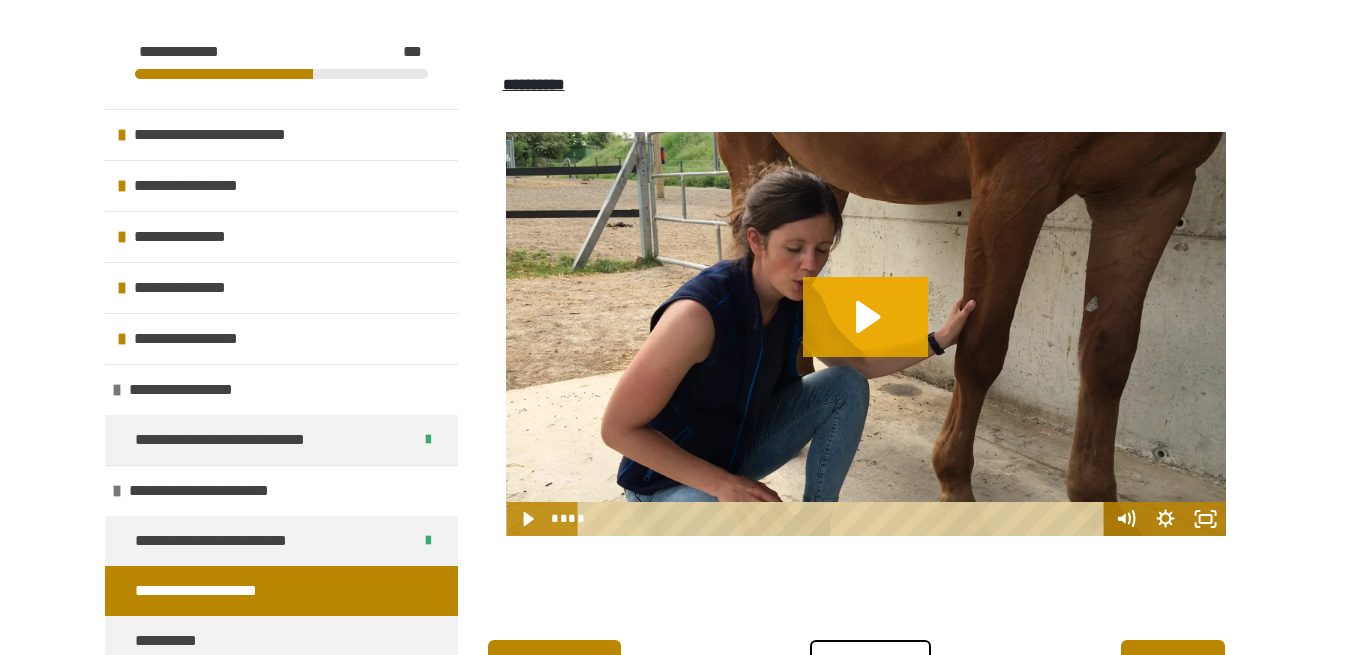 click 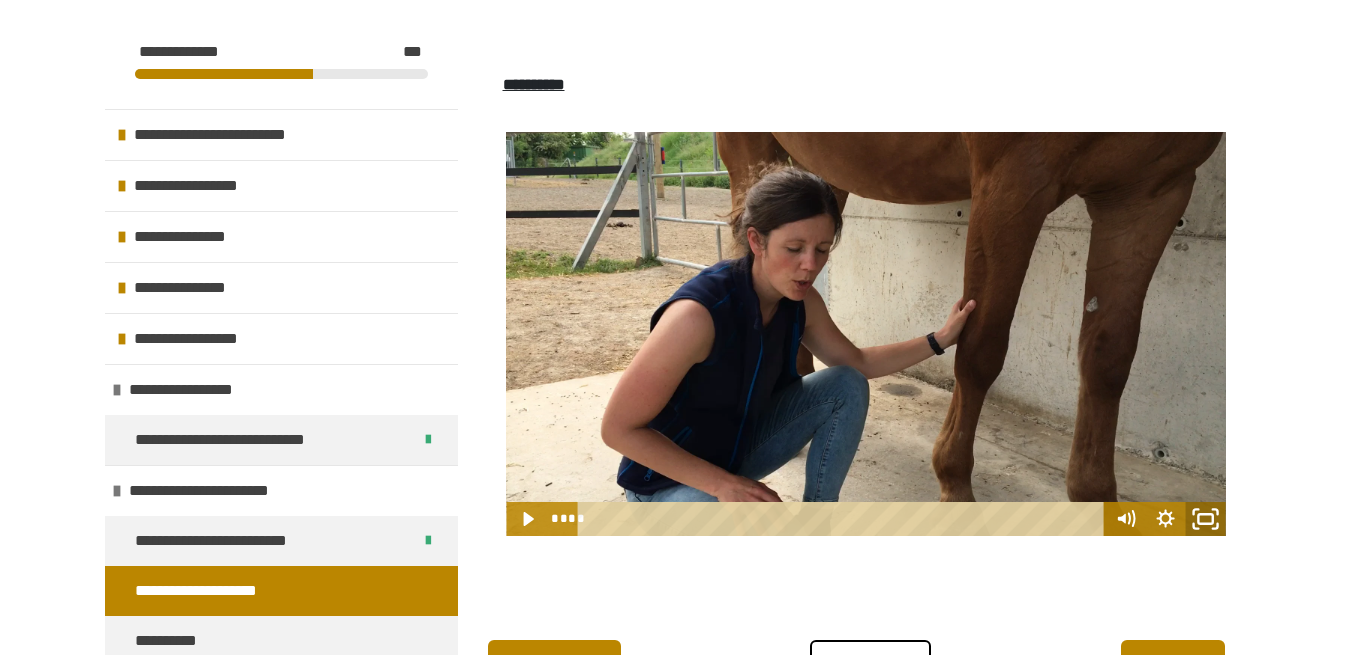 click 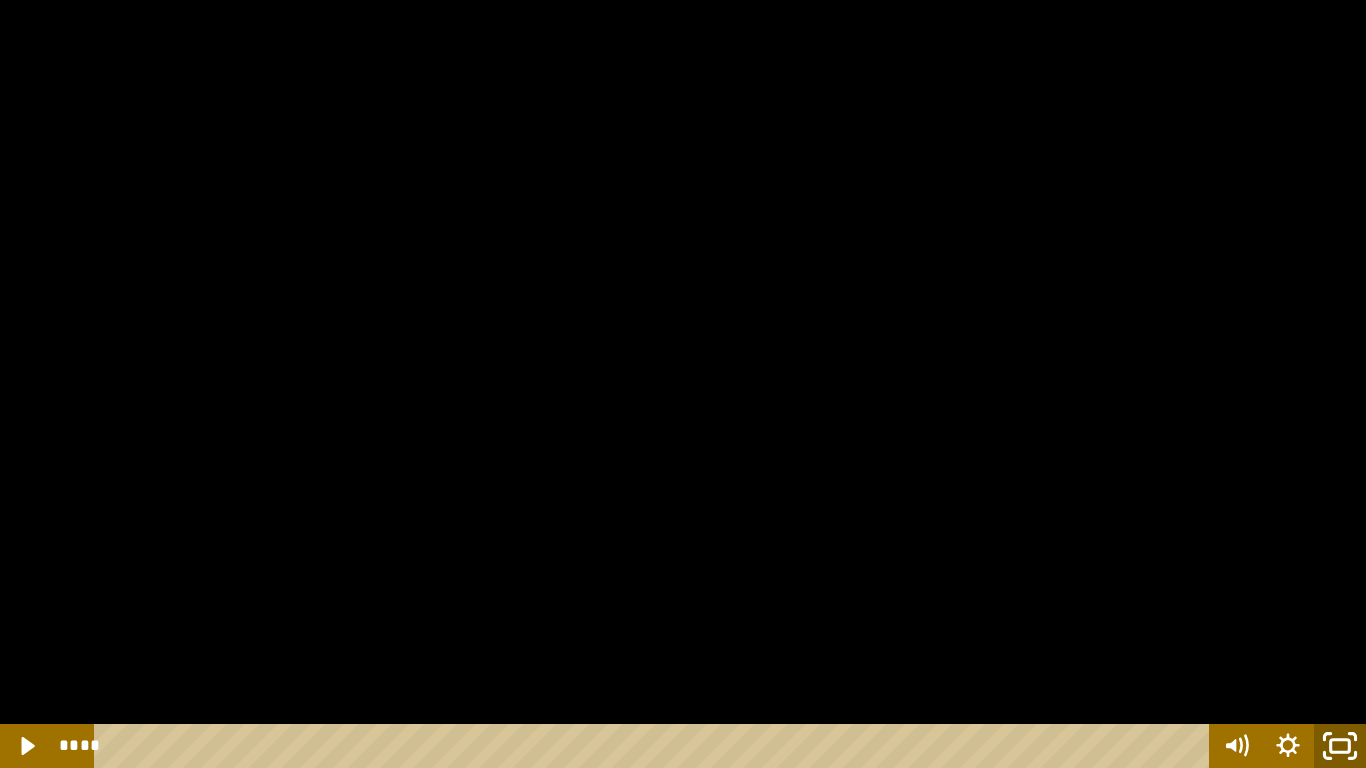 click 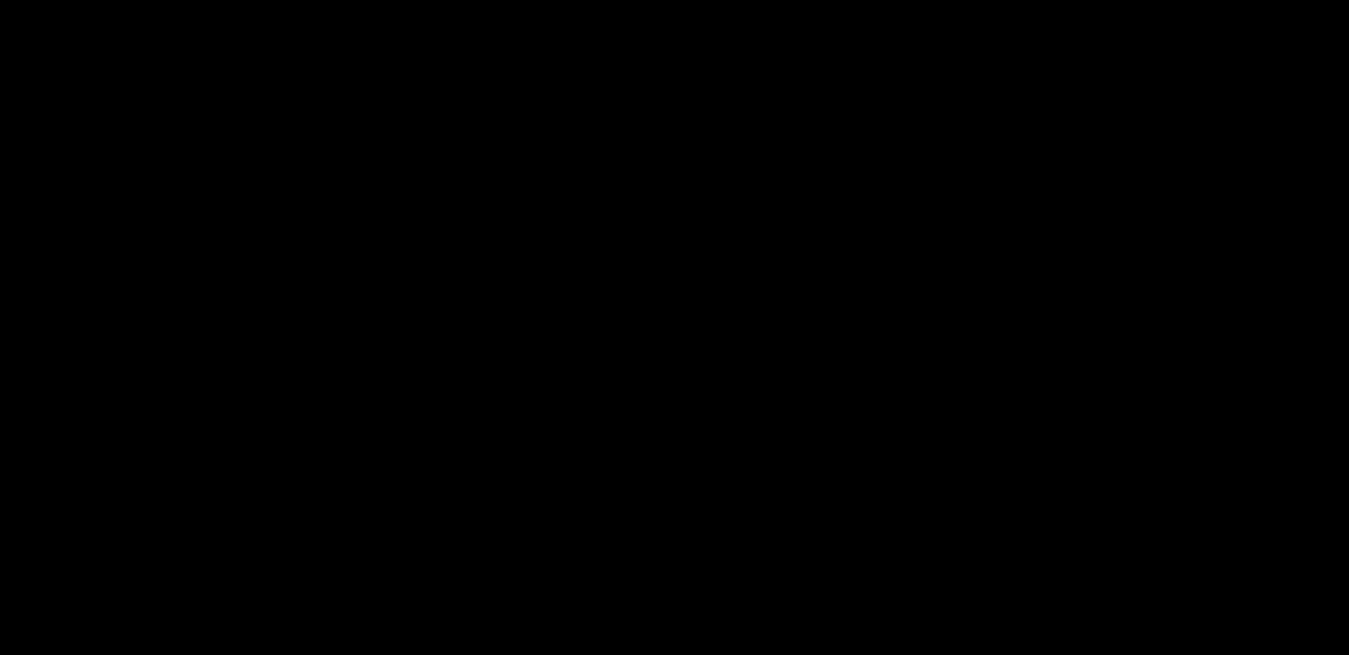 scroll, scrollTop: 964, scrollLeft: 0, axis: vertical 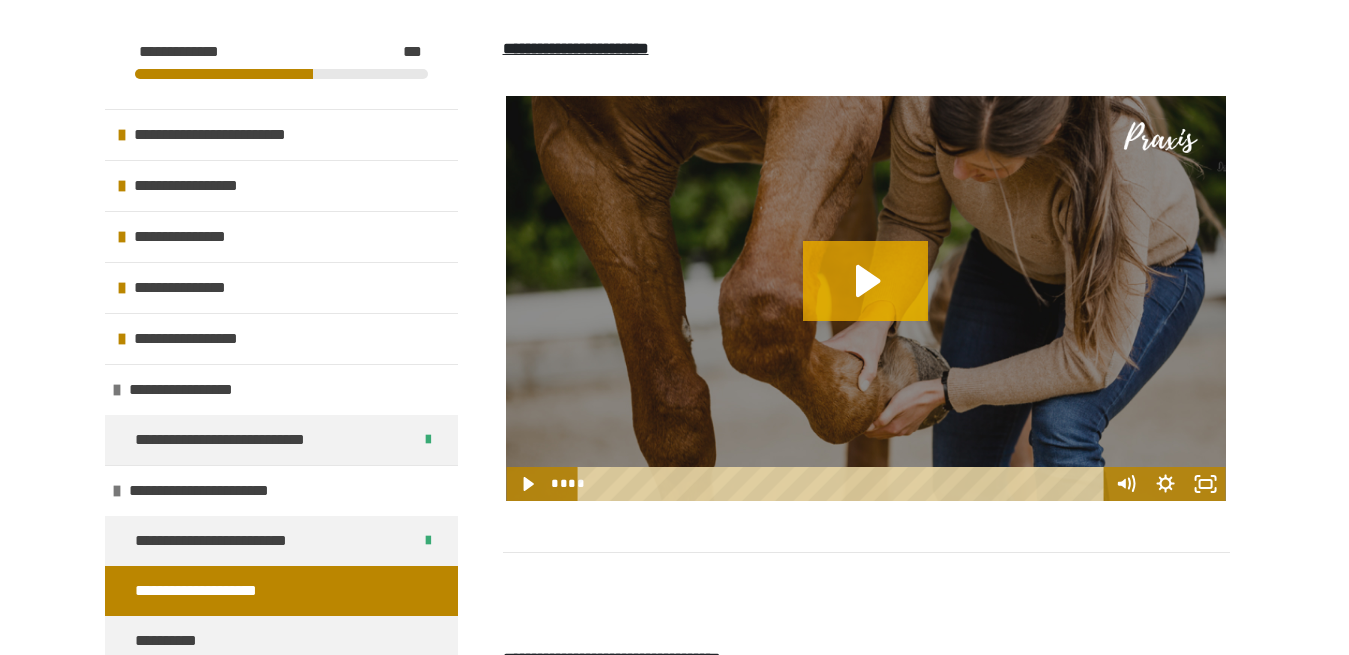 click 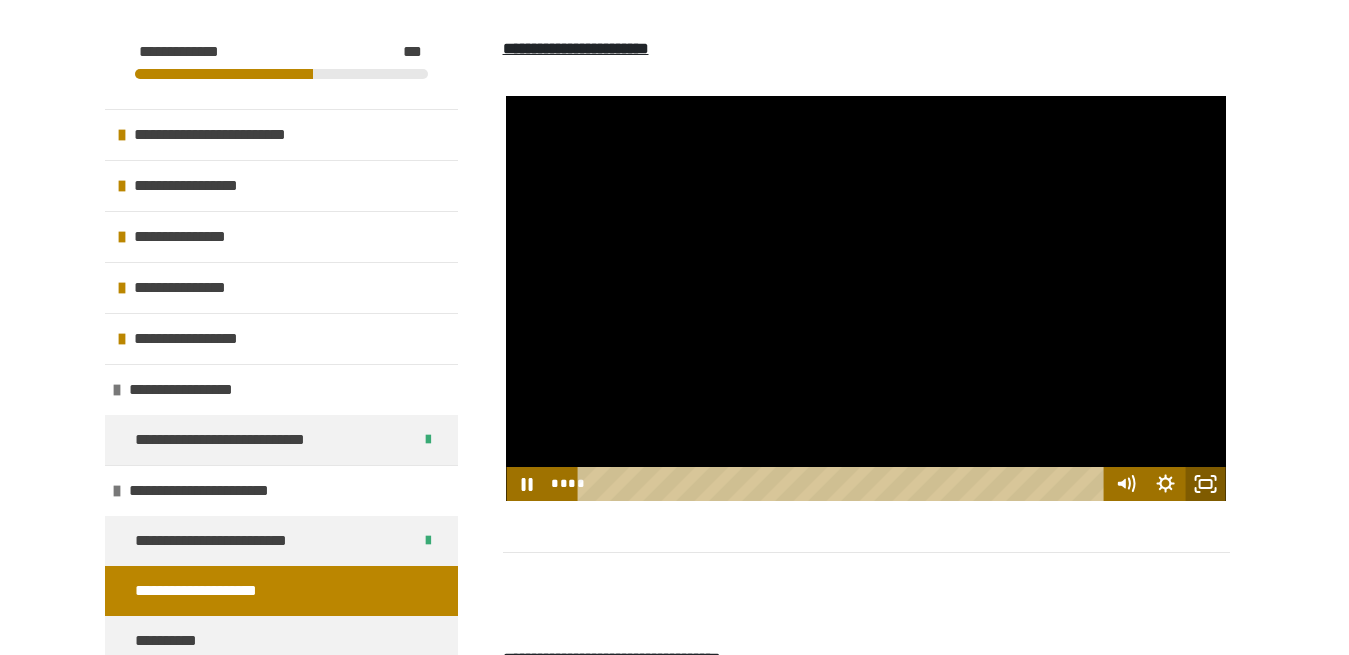click 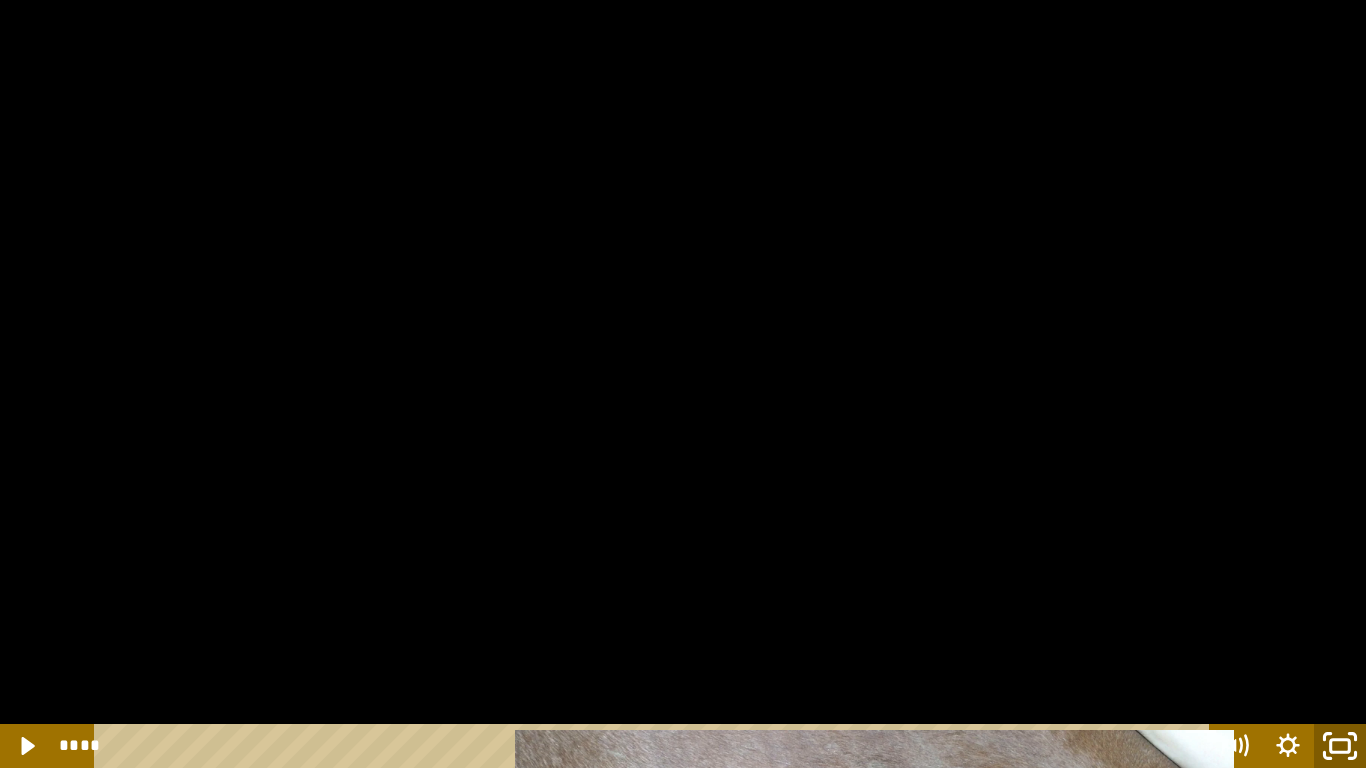 click 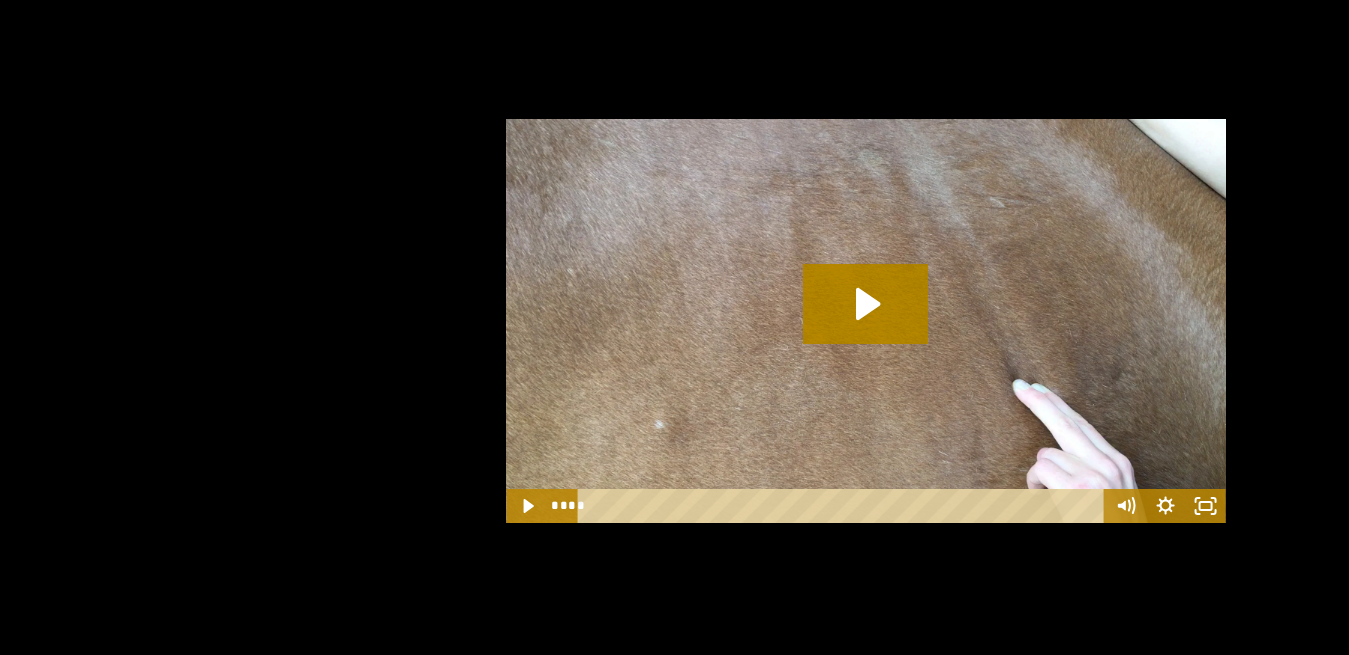 scroll, scrollTop: 1576, scrollLeft: 0, axis: vertical 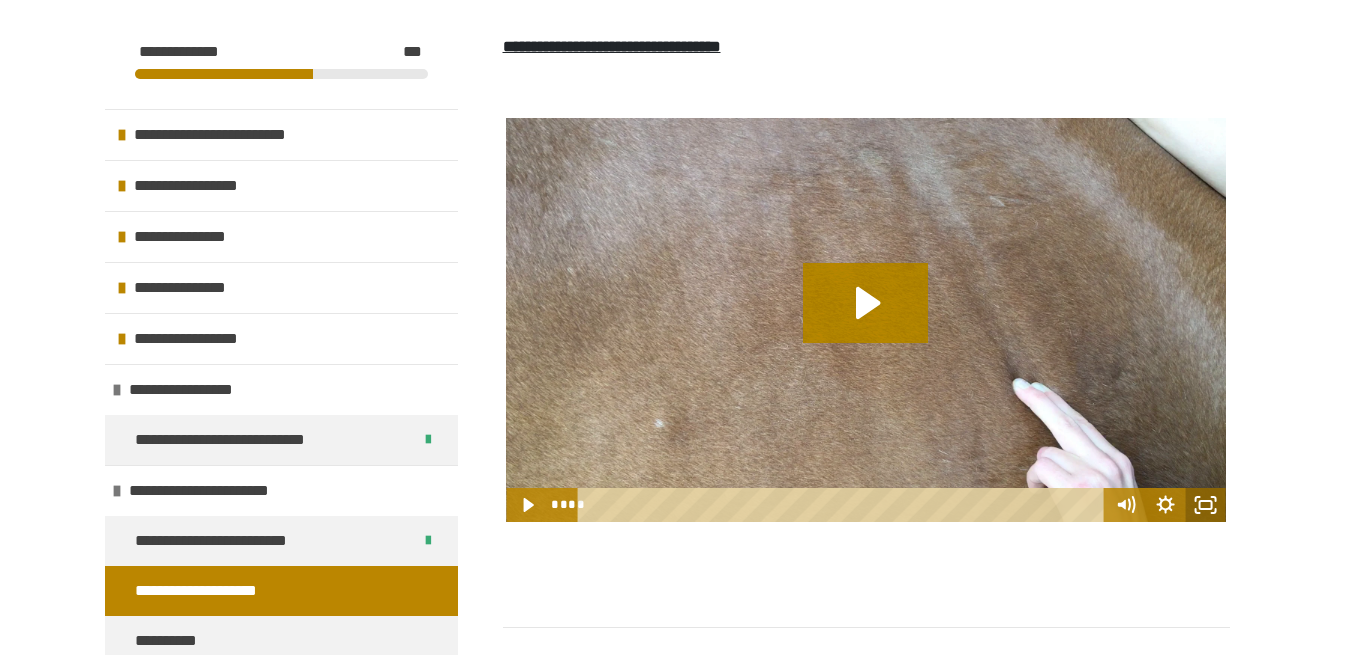 click 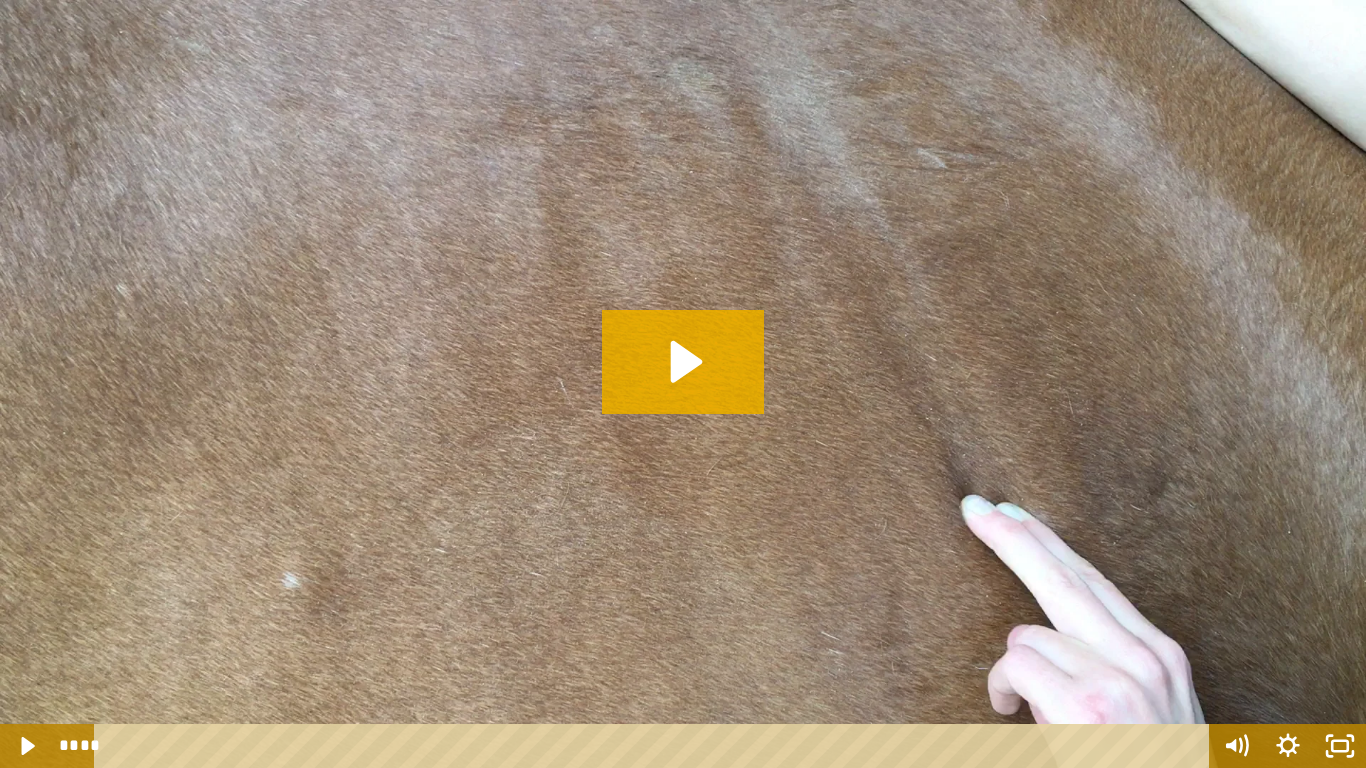 click 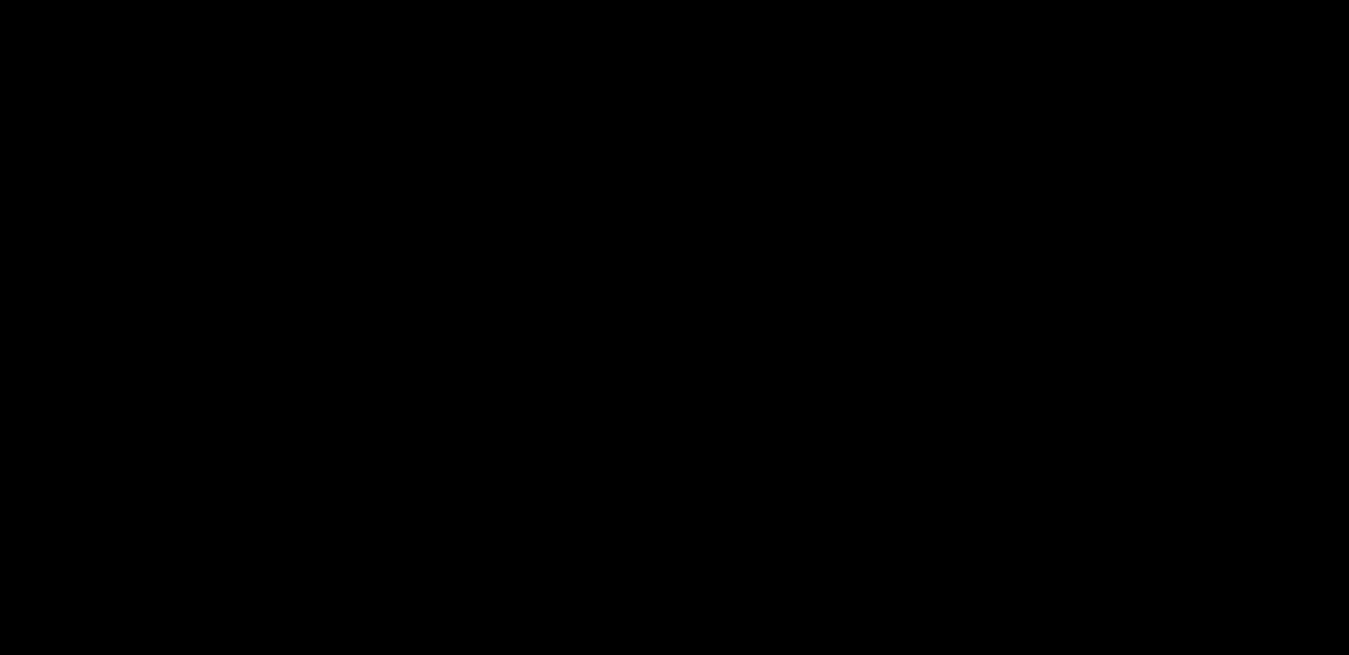 scroll, scrollTop: 3412, scrollLeft: 0, axis: vertical 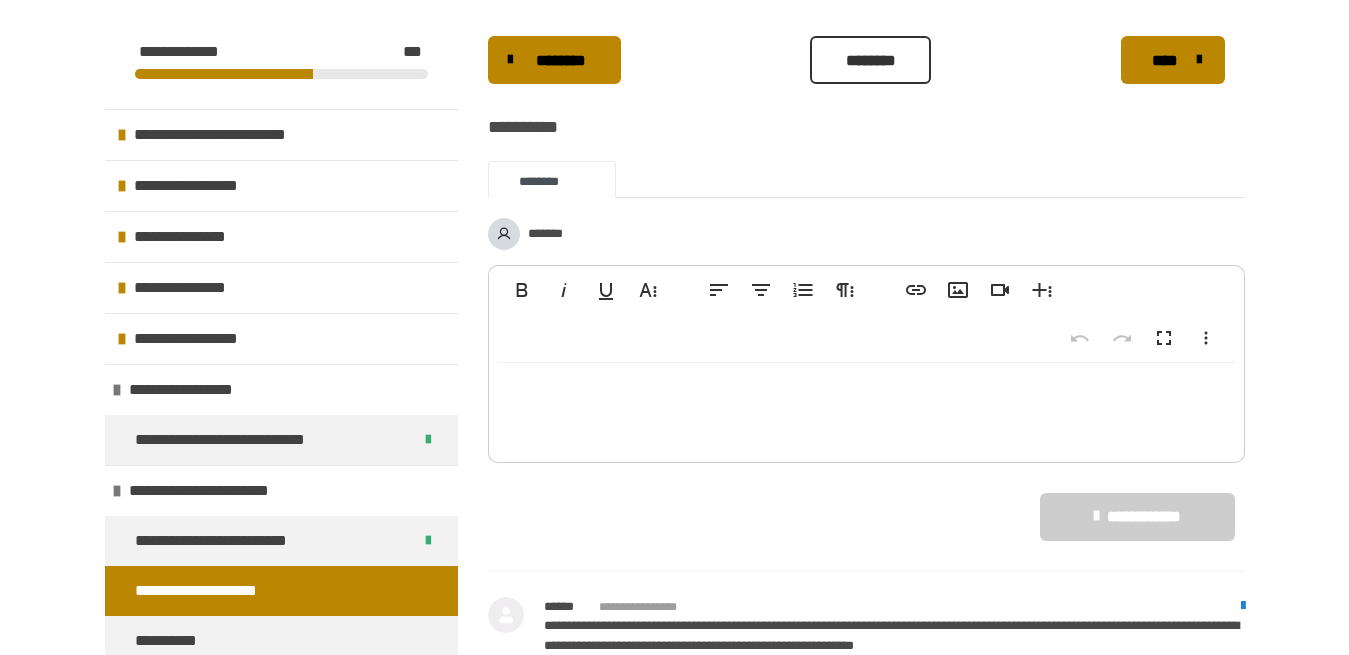 click on "********" at bounding box center (870, 61) 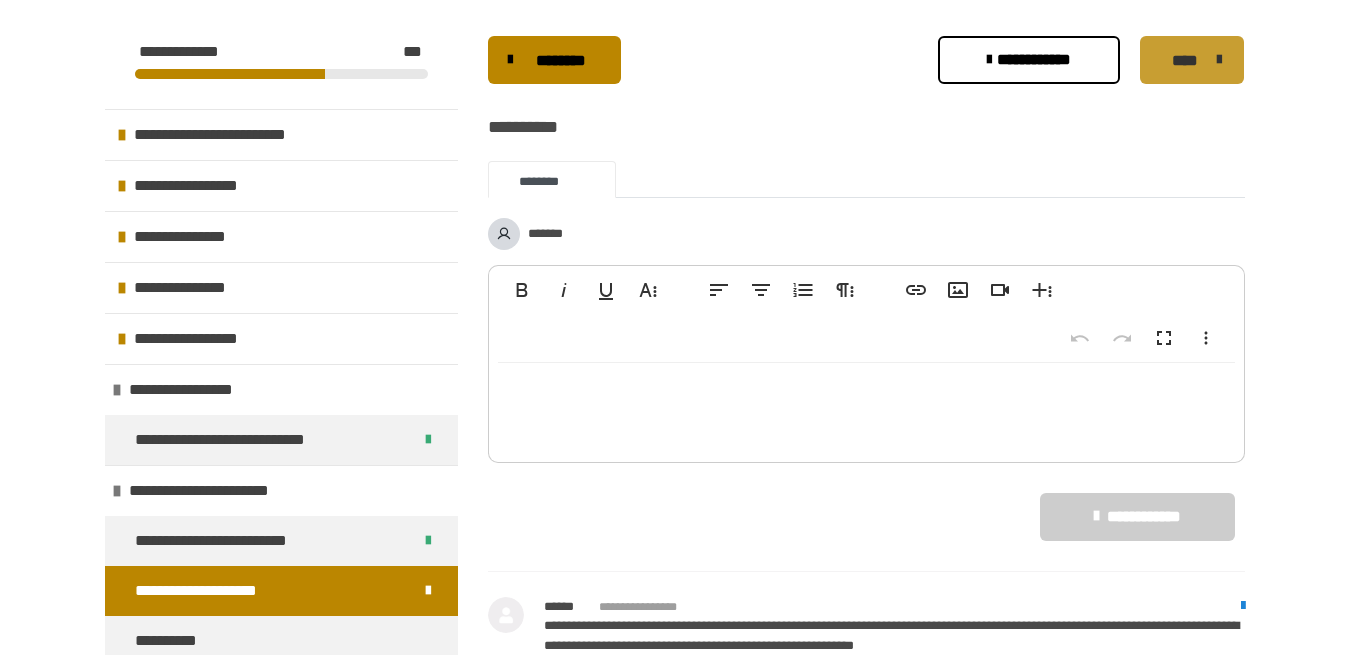 click on "****" at bounding box center [1192, 60] 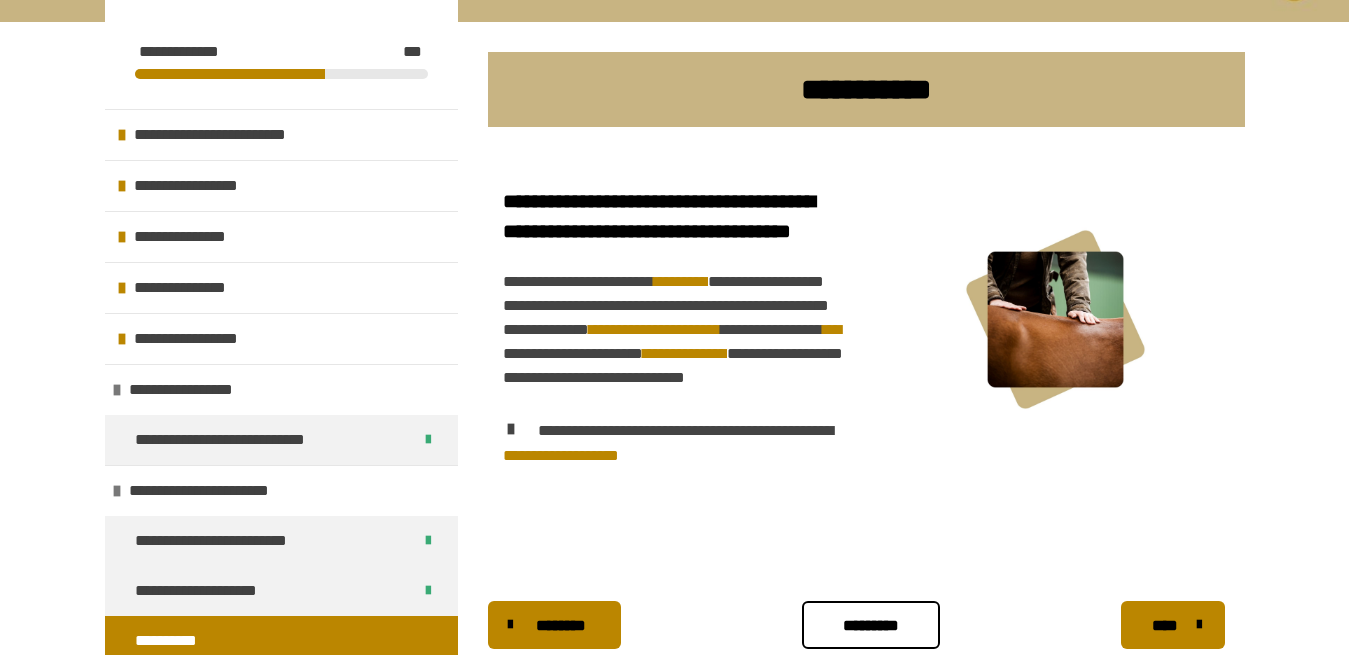 scroll, scrollTop: 553, scrollLeft: 0, axis: vertical 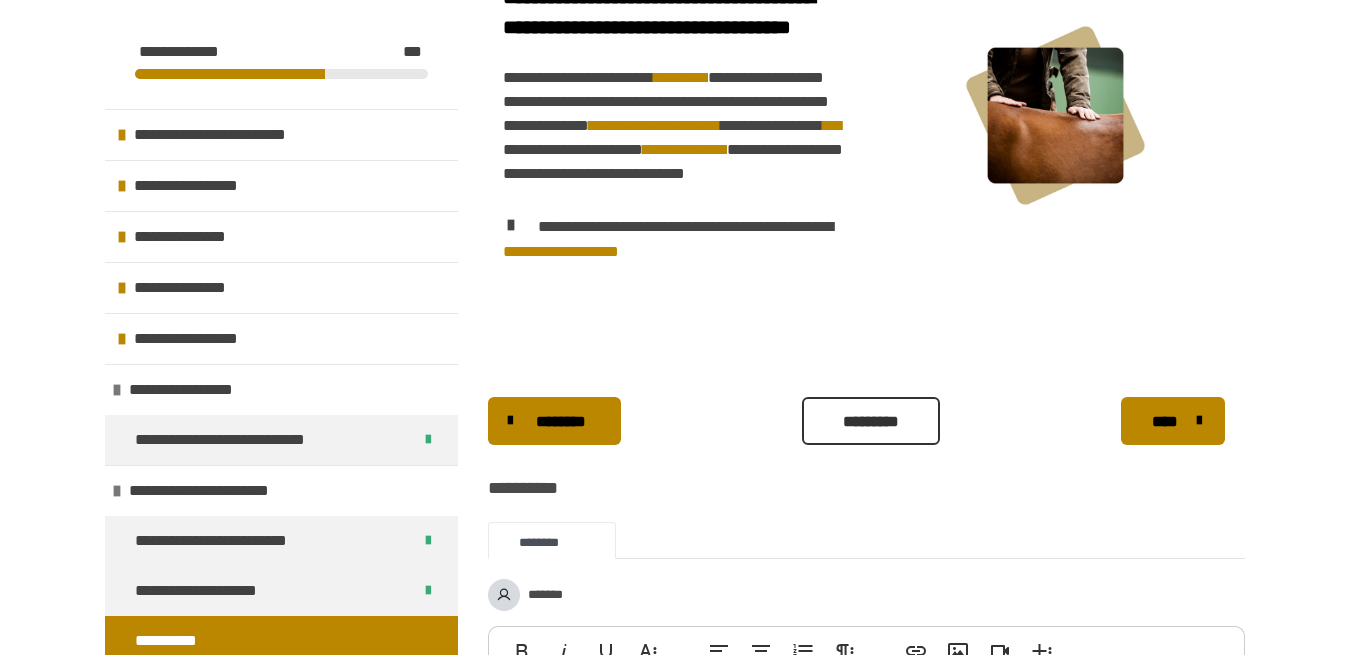 click on "*********" at bounding box center (871, 422) 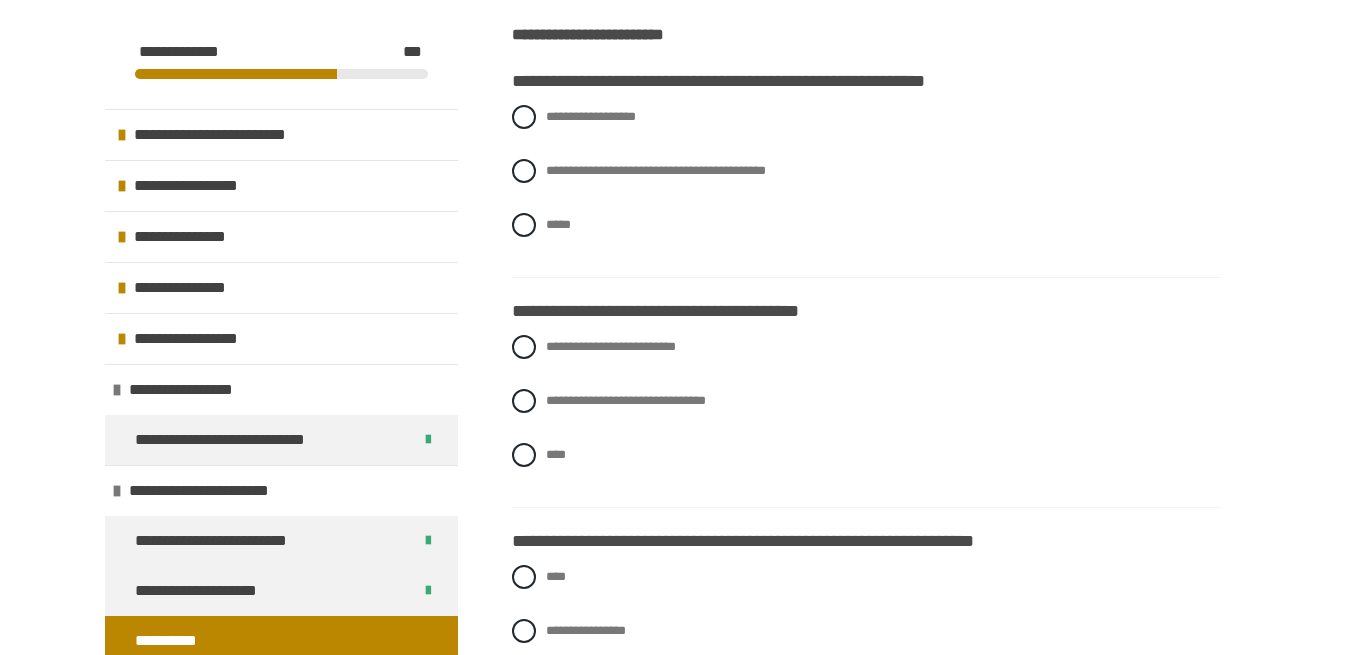 scroll, scrollTop: 408, scrollLeft: 0, axis: vertical 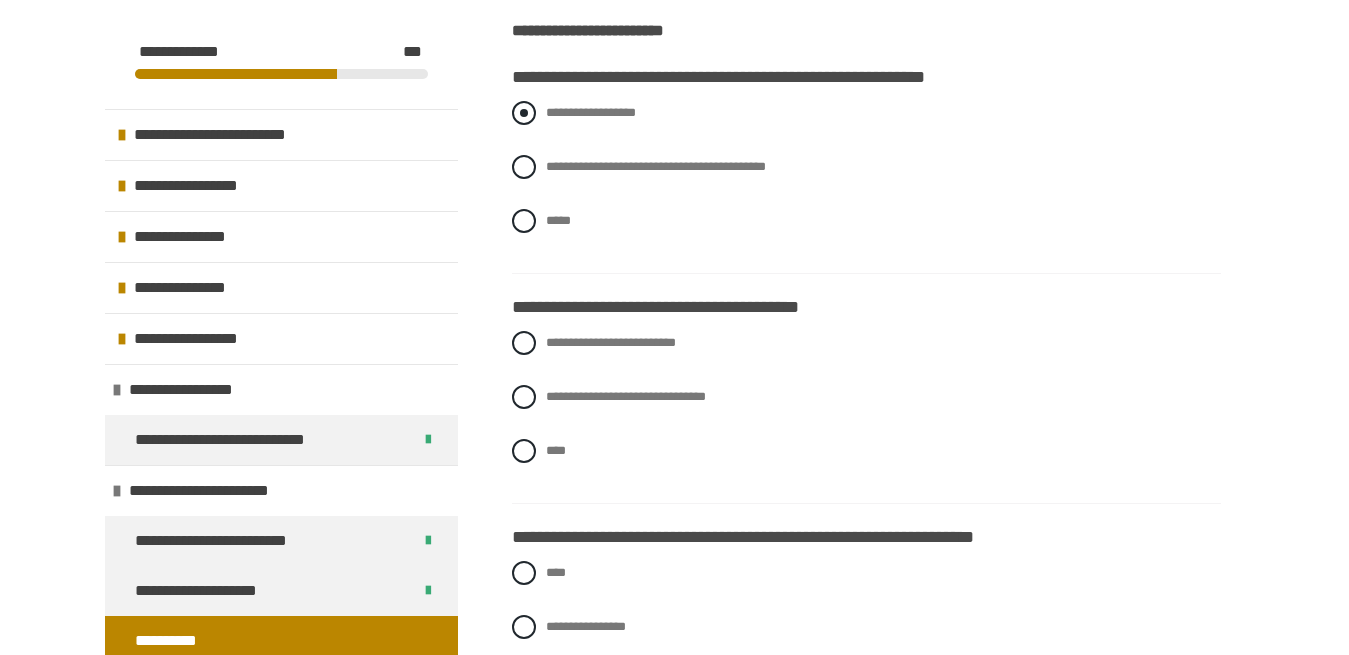 click on "**********" at bounding box center [591, 112] 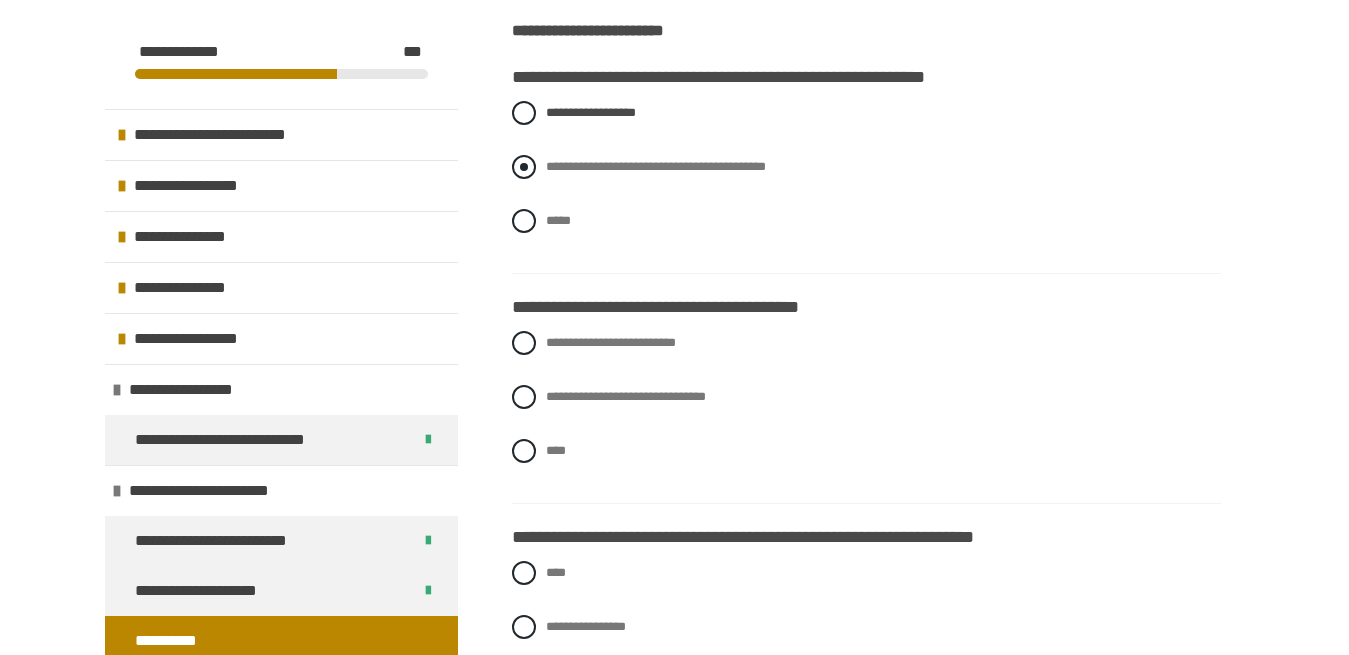 click on "**********" at bounding box center (656, 166) 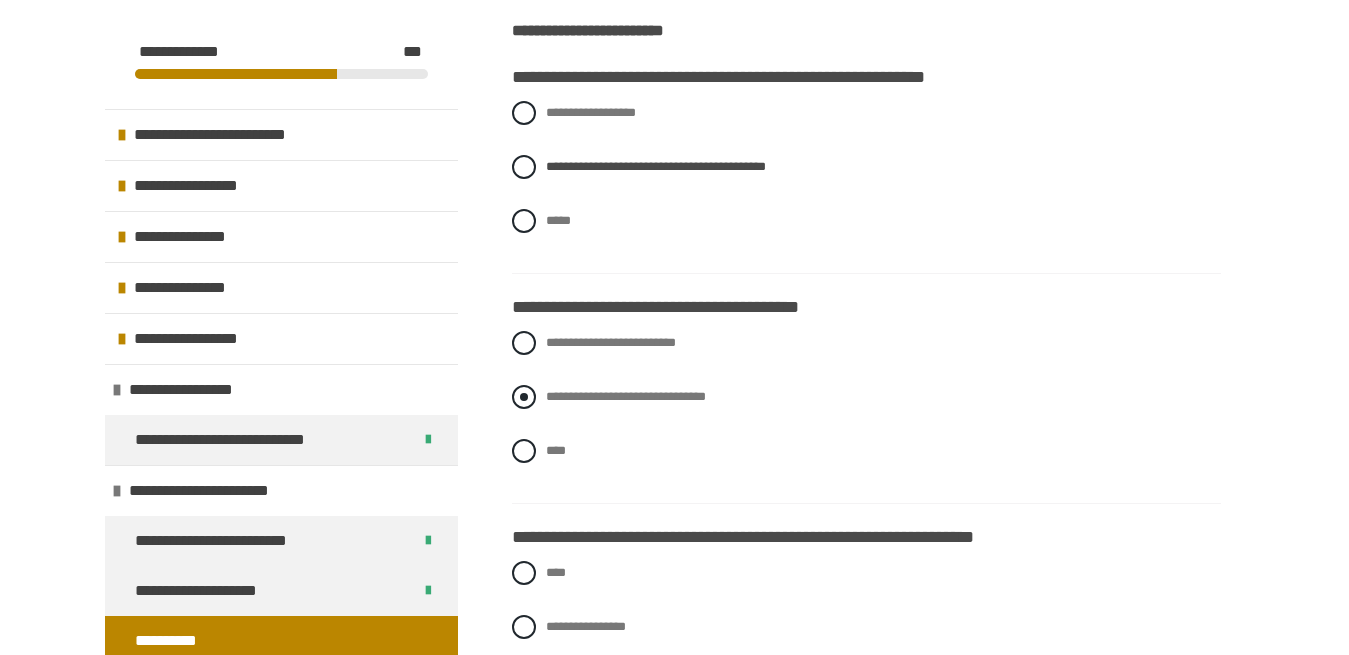 click on "**********" at bounding box center [626, 396] 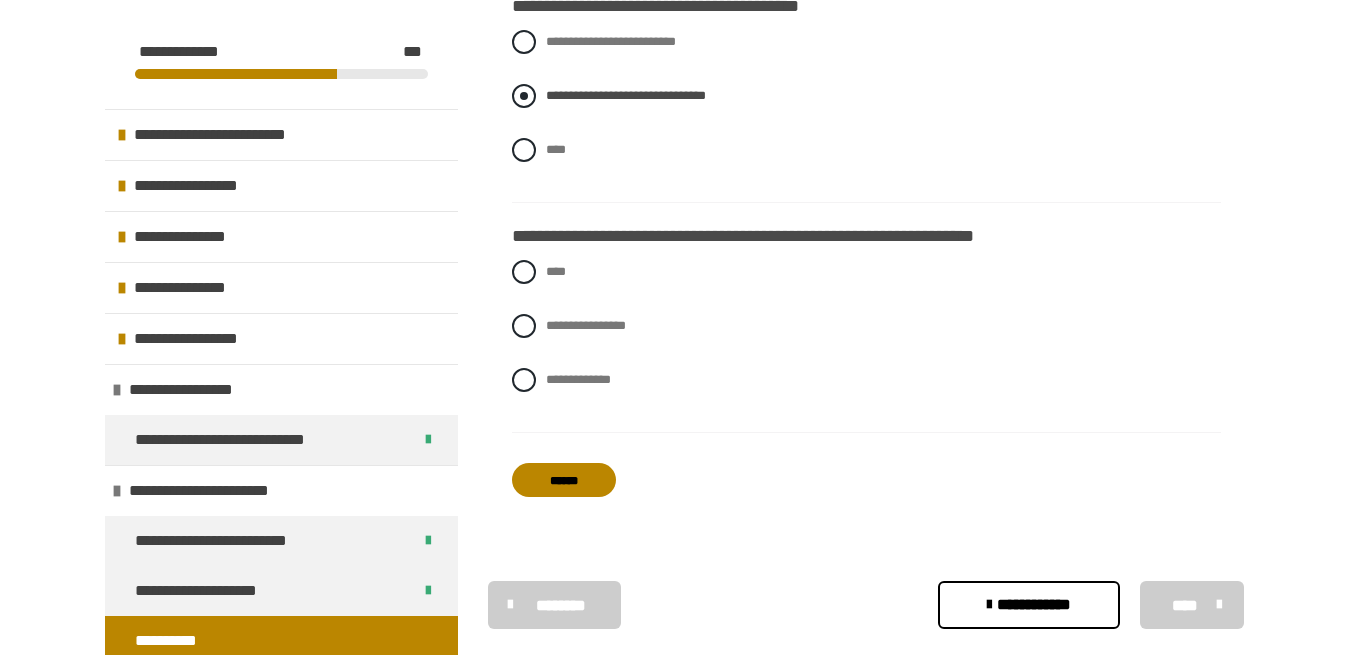 scroll, scrollTop: 714, scrollLeft: 0, axis: vertical 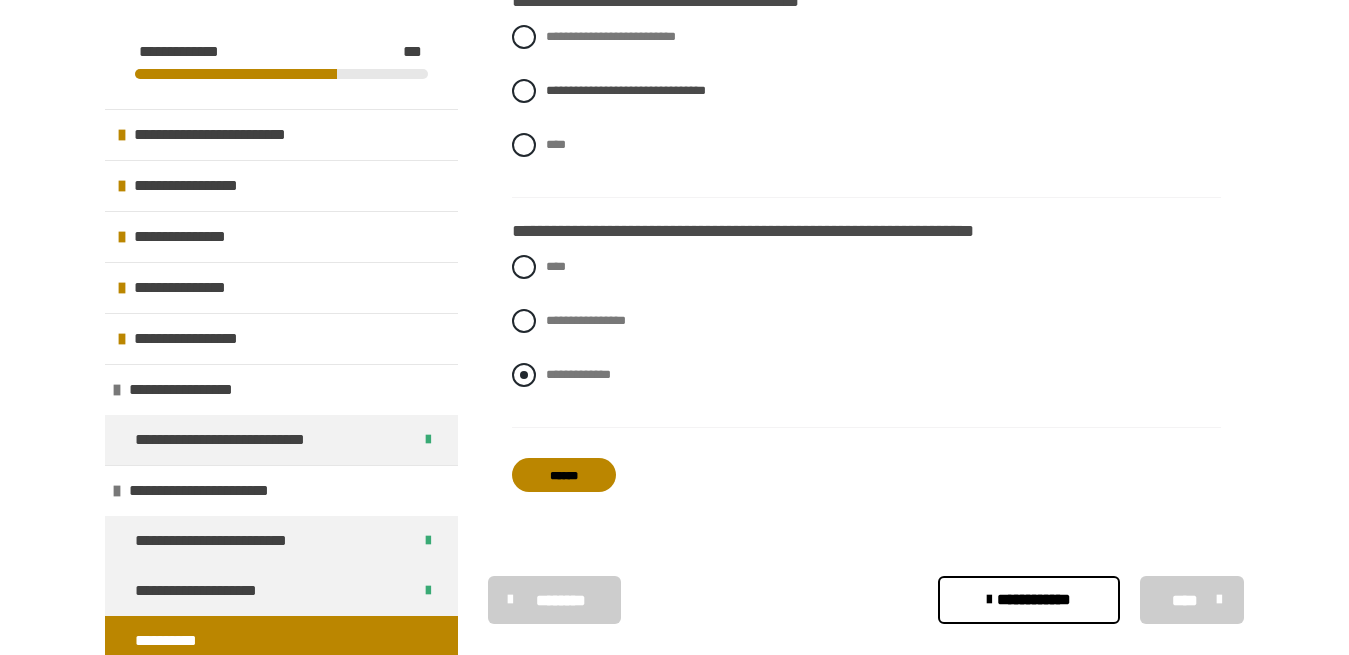 click on "**********" at bounding box center [552, 369] 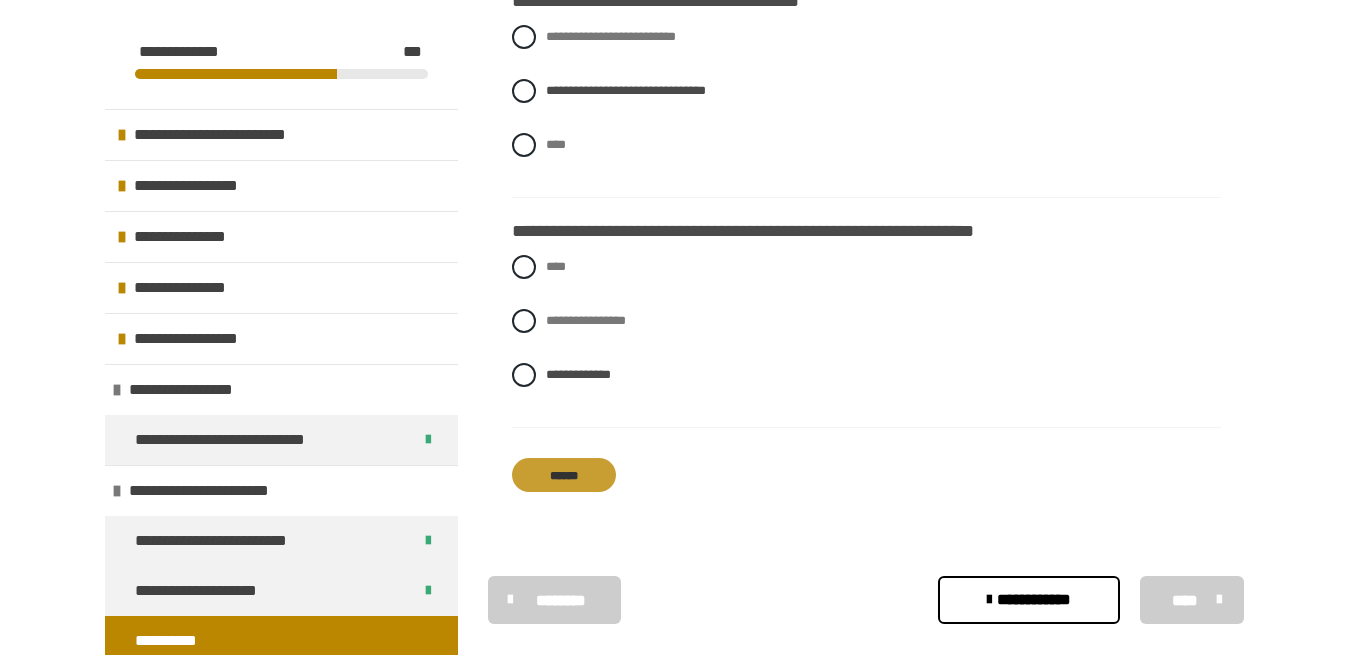 click on "******" at bounding box center (564, 475) 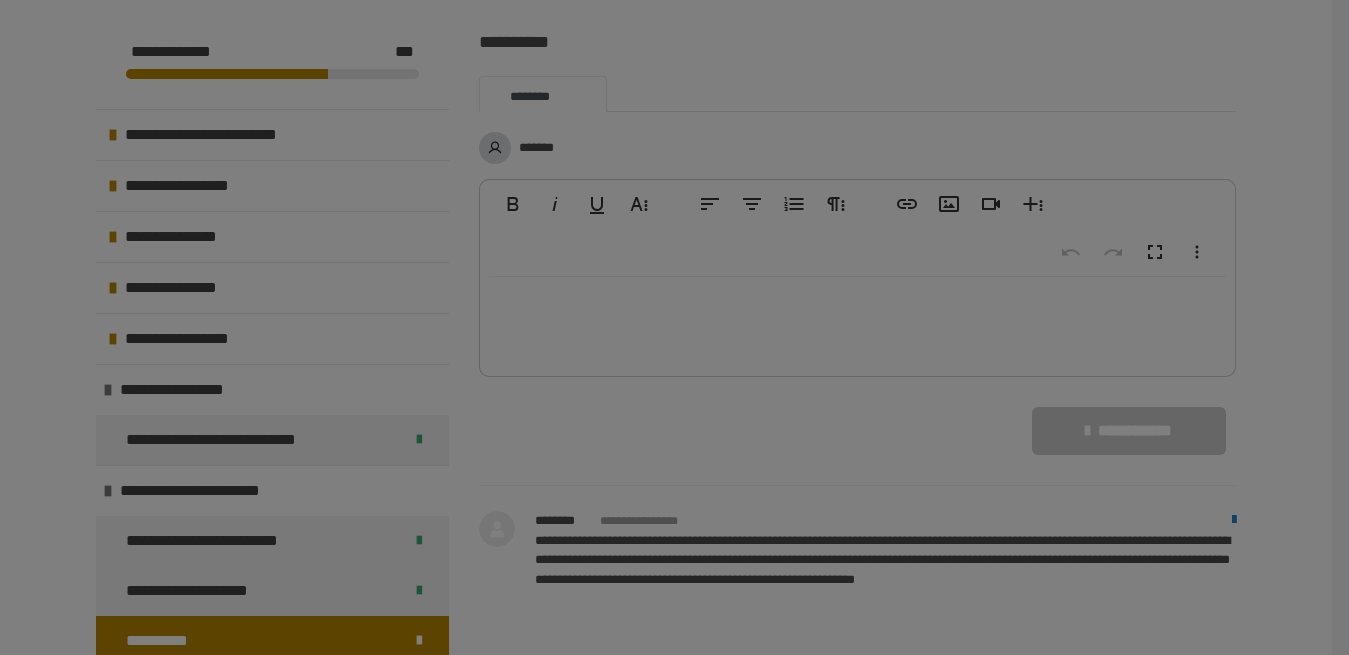 scroll, scrollTop: 88, scrollLeft: 0, axis: vertical 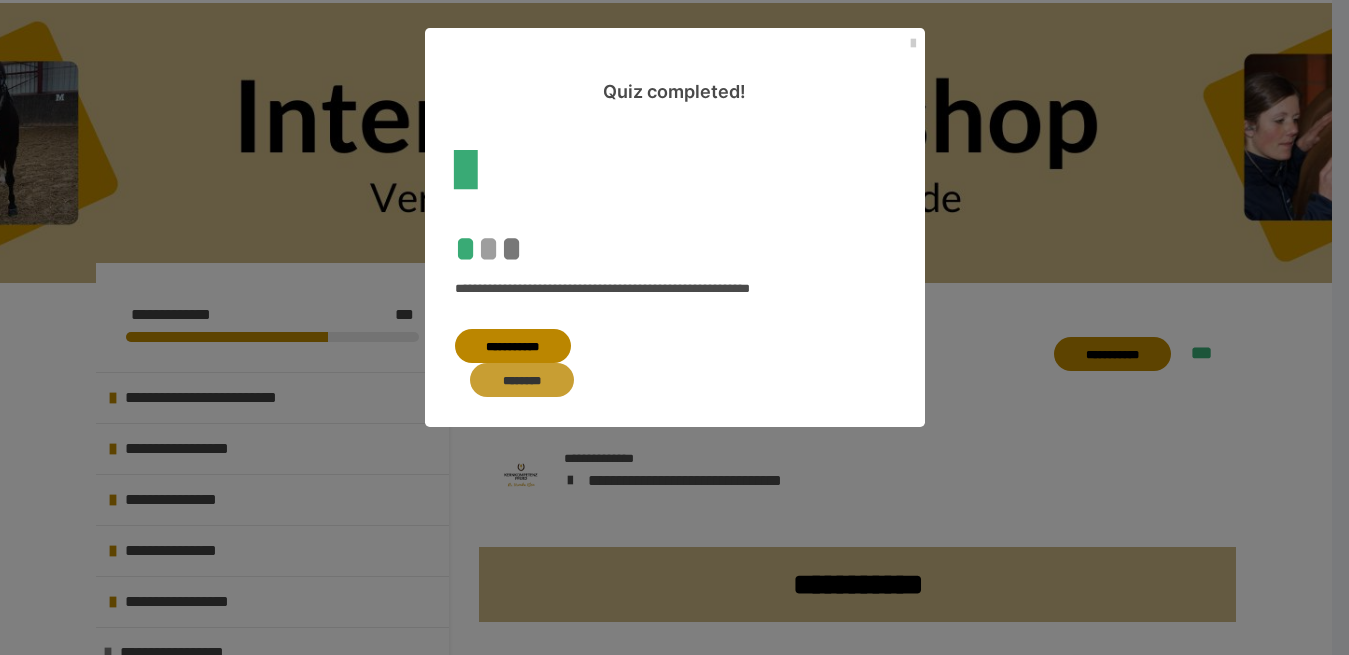 click on "********" at bounding box center (522, 380) 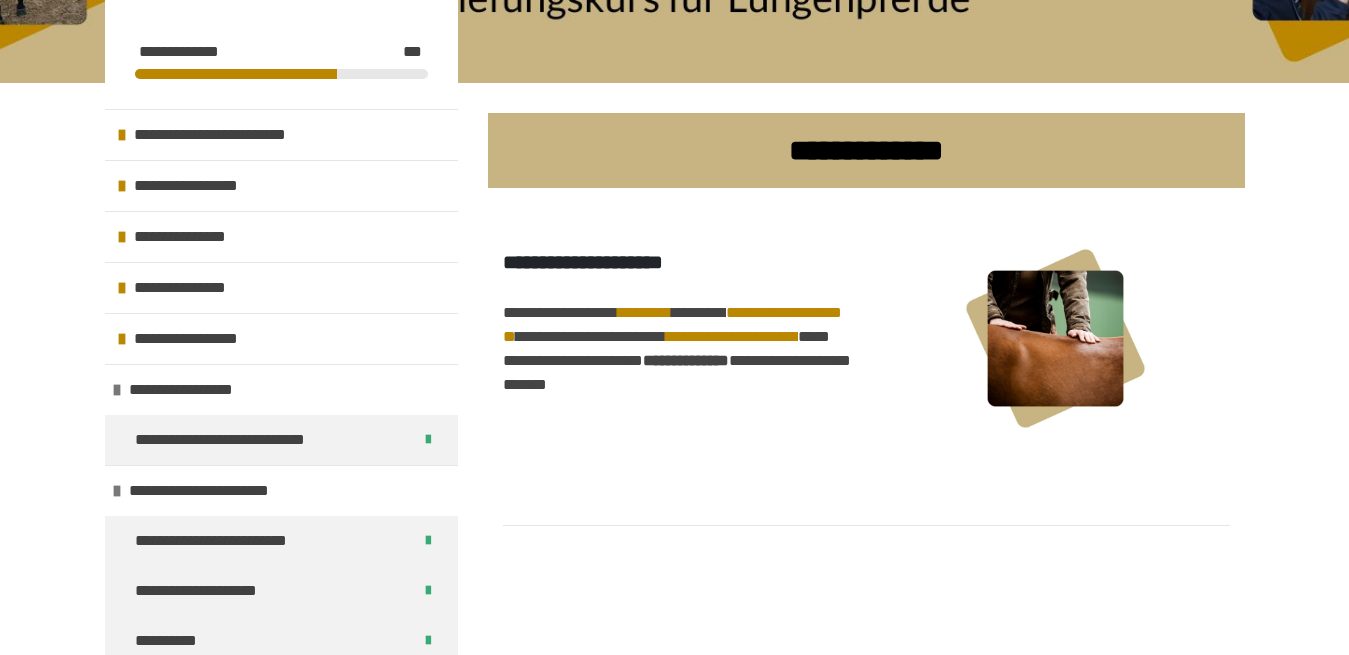 scroll, scrollTop: 496, scrollLeft: 0, axis: vertical 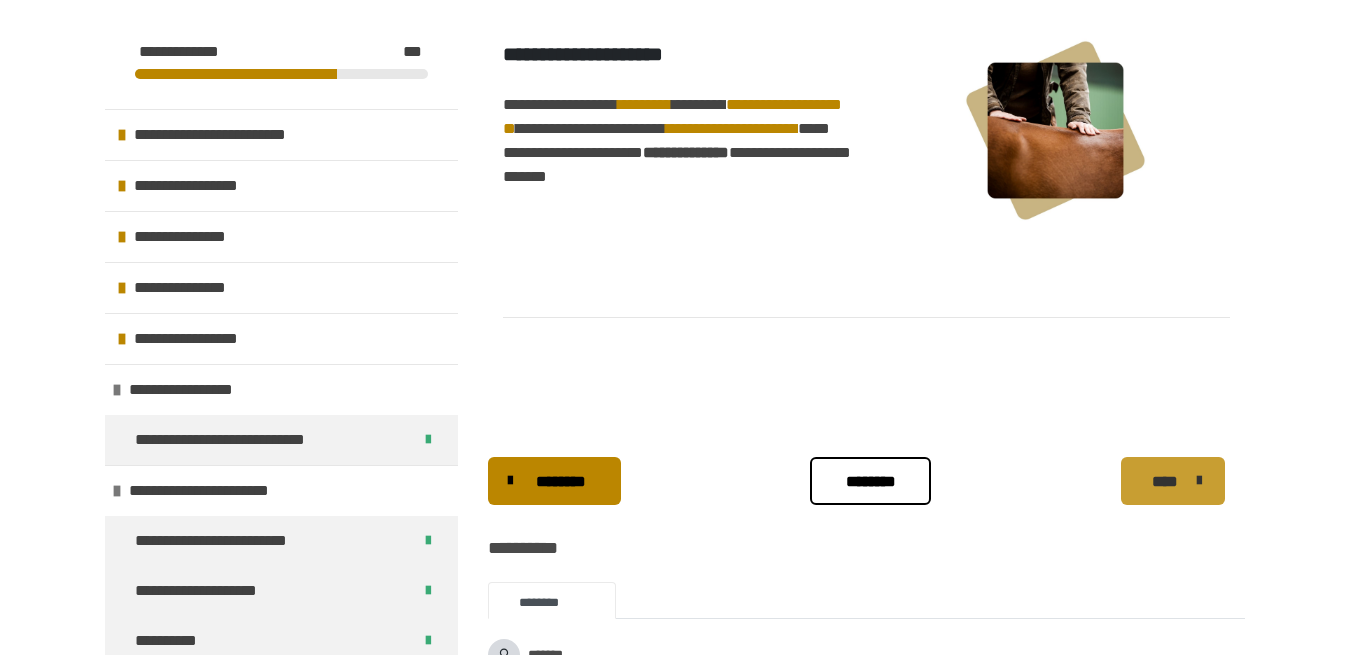click on "****" at bounding box center [1165, 482] 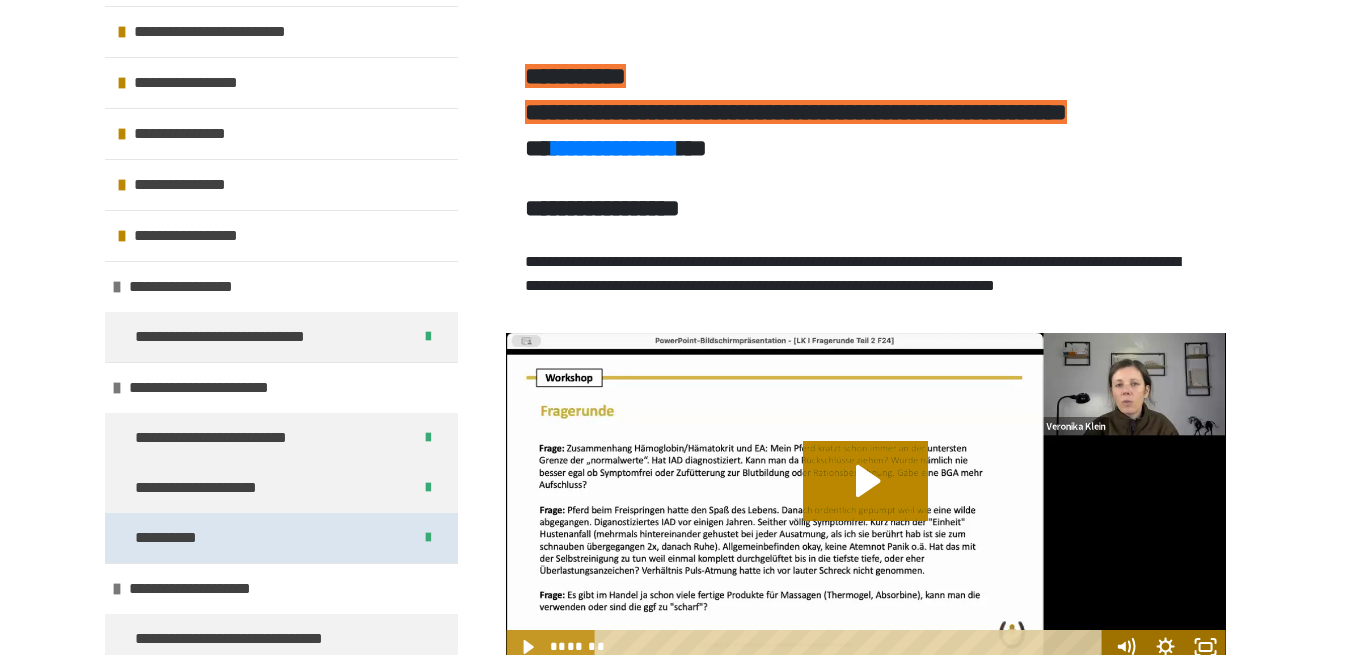 scroll, scrollTop: 288, scrollLeft: 0, axis: vertical 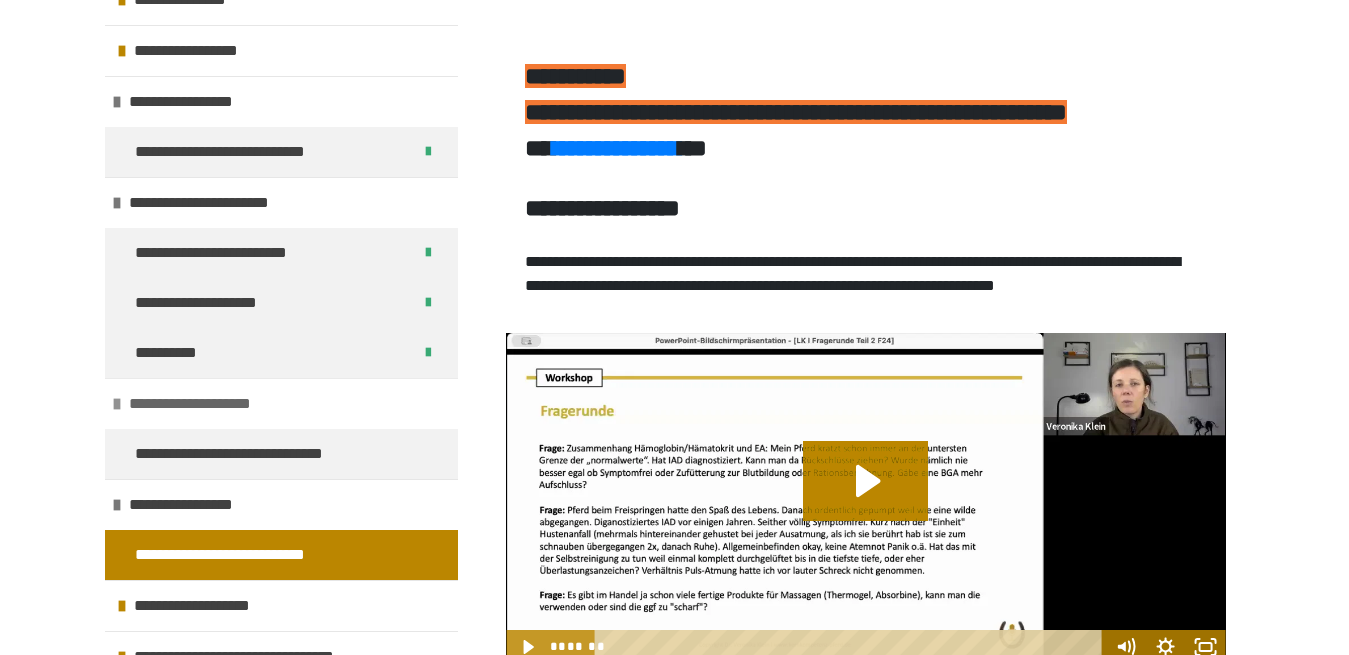 click on "**********" at bounding box center (200, 404) 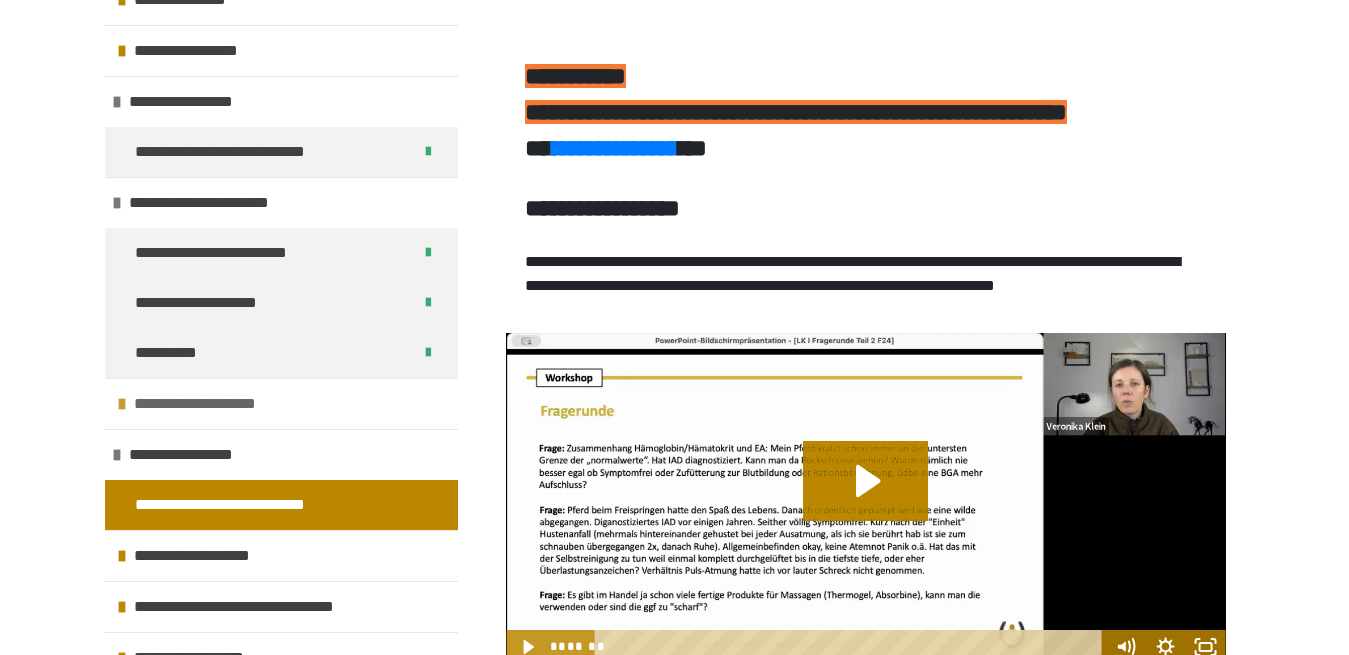 click on "**********" at bounding box center [281, 403] 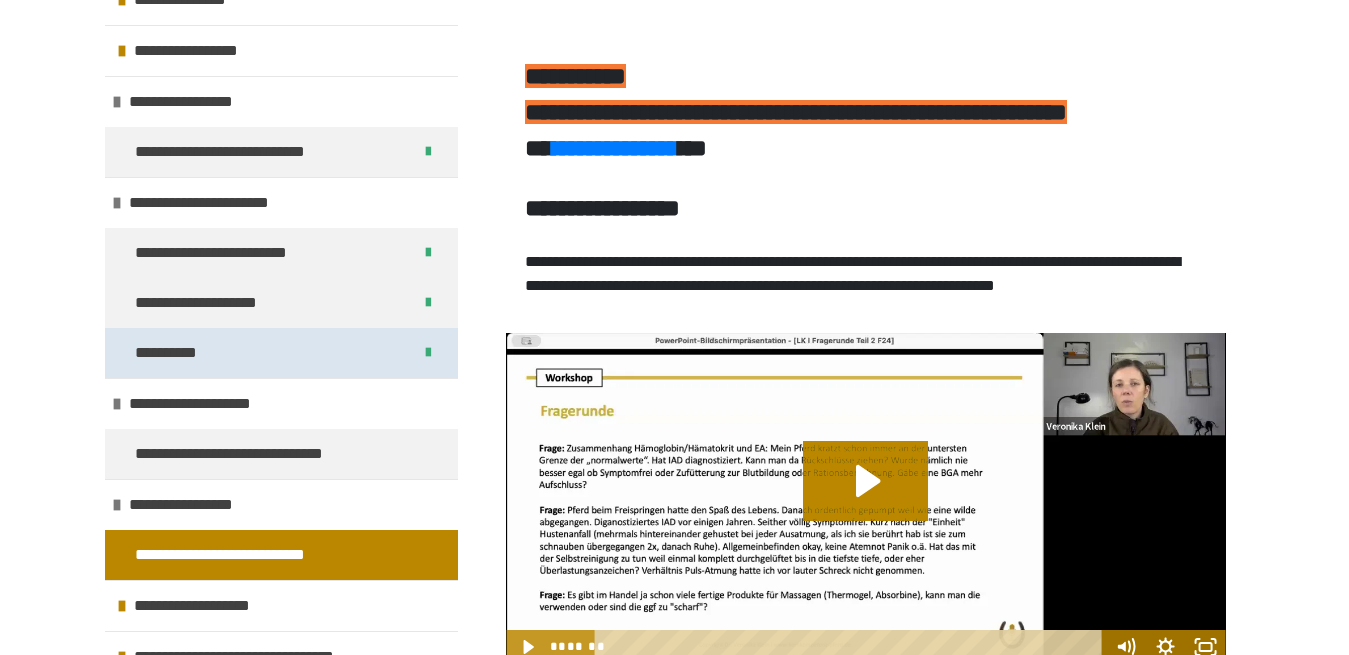 click on "**********" at bounding box center [170, 353] 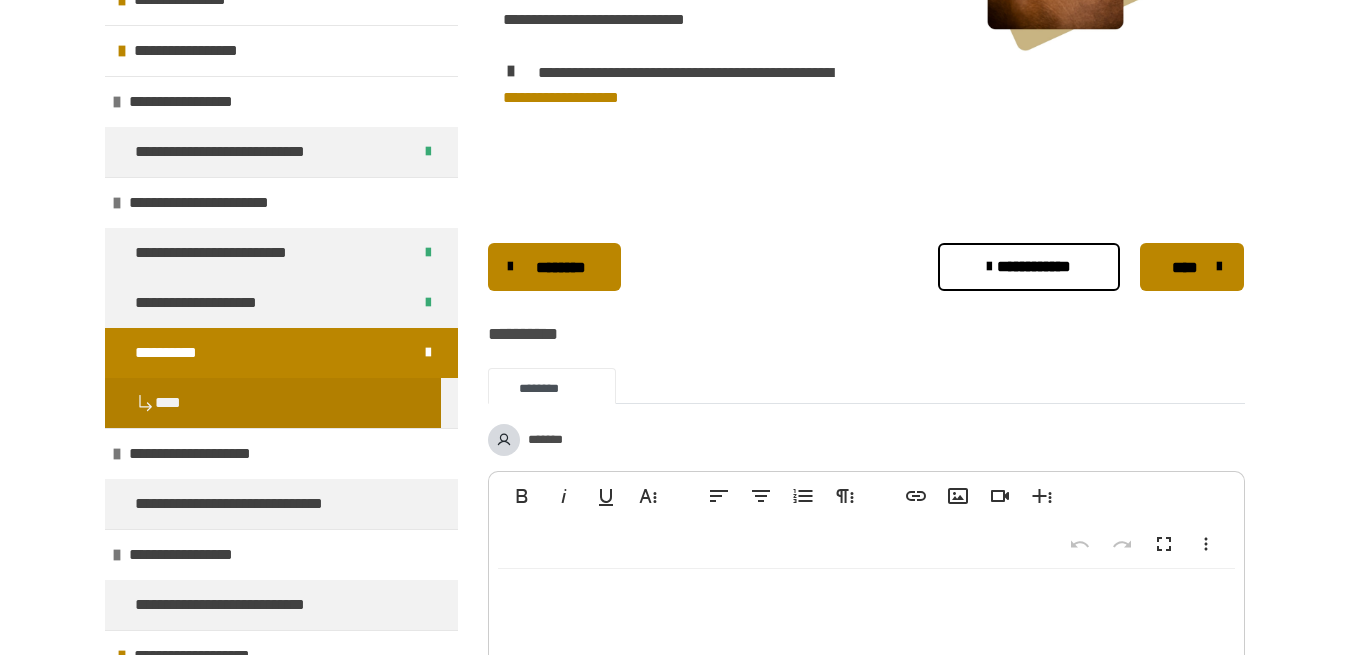 scroll, scrollTop: 870, scrollLeft: 0, axis: vertical 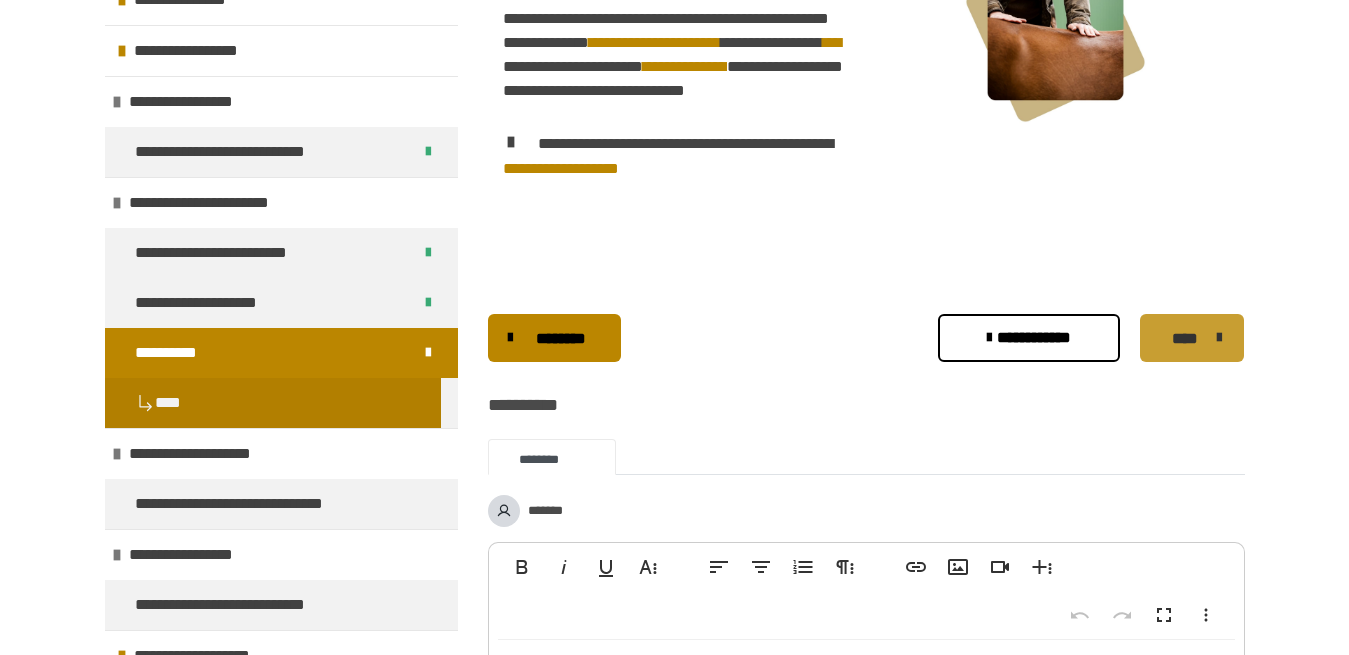 click on "****" at bounding box center (1185, 339) 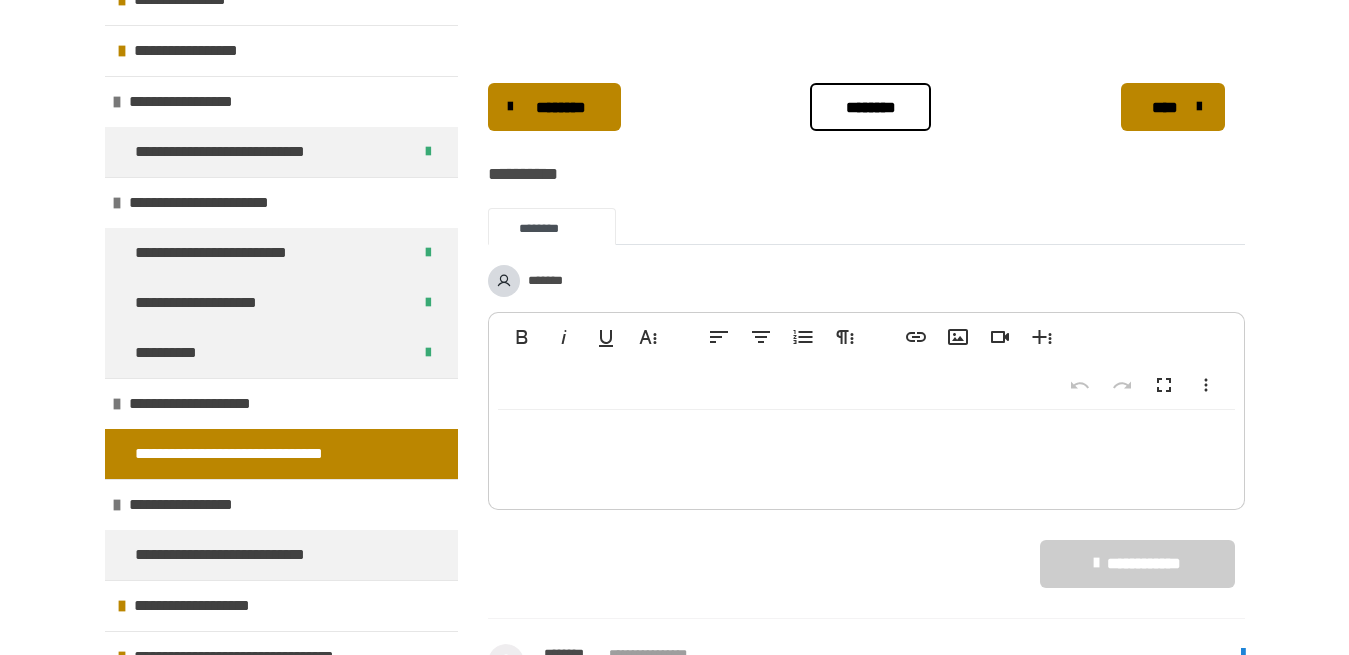 scroll, scrollTop: 637, scrollLeft: 0, axis: vertical 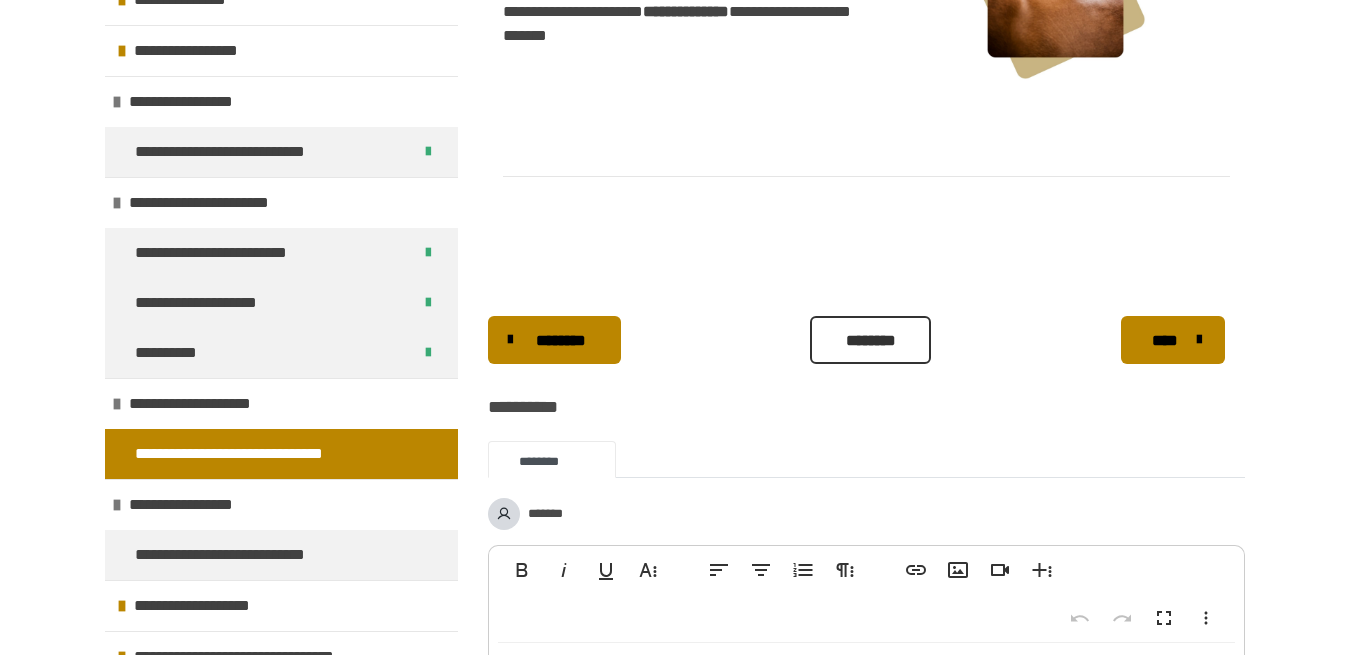 click on "********" at bounding box center (870, 341) 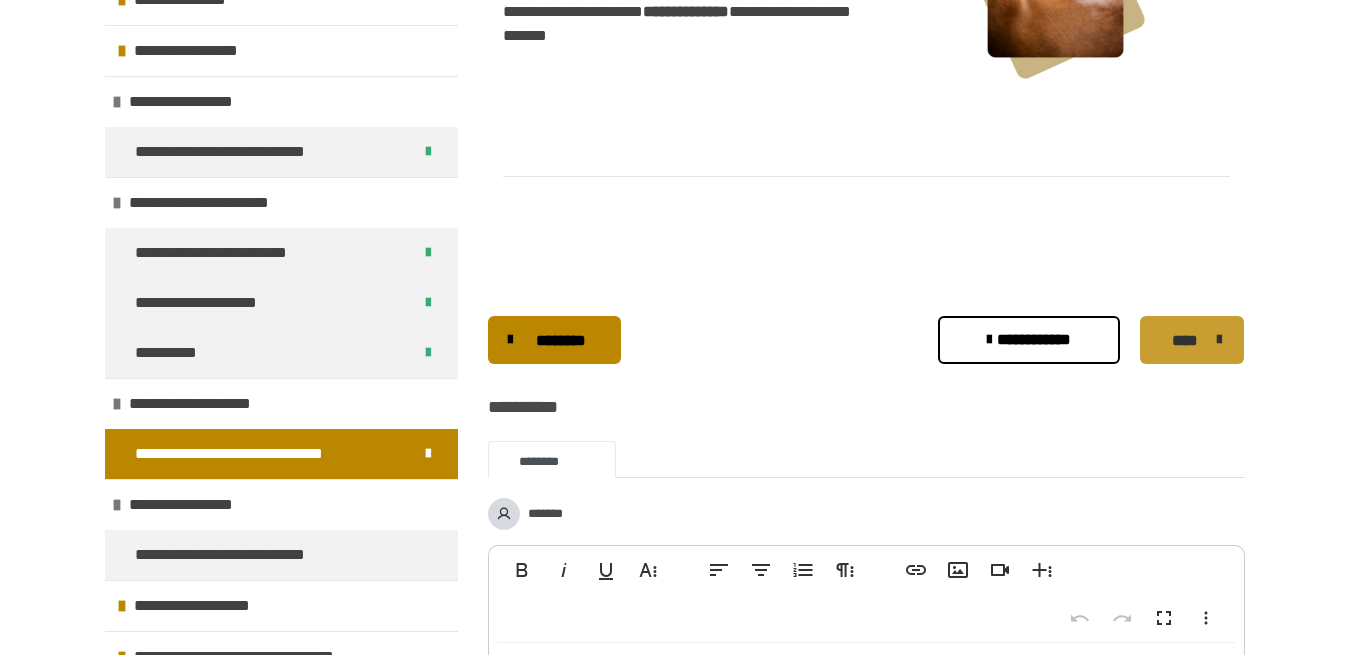 click on "****" at bounding box center [1185, 341] 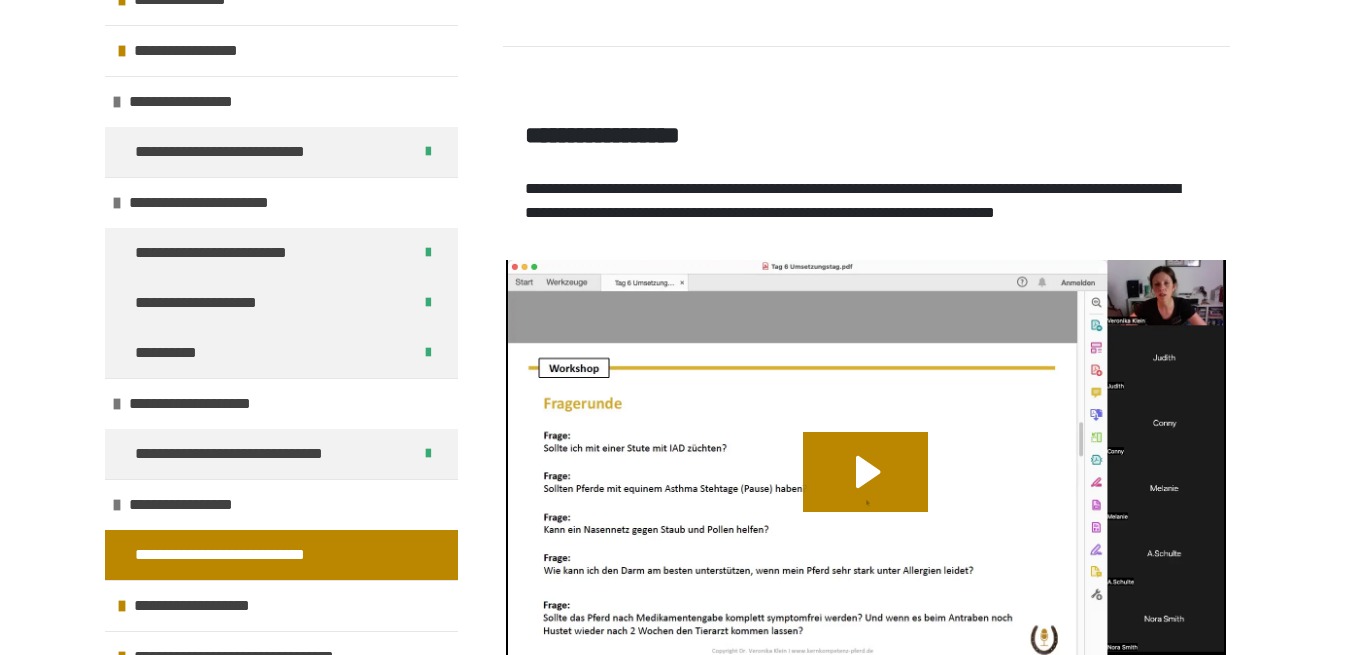 scroll, scrollTop: 1351, scrollLeft: 0, axis: vertical 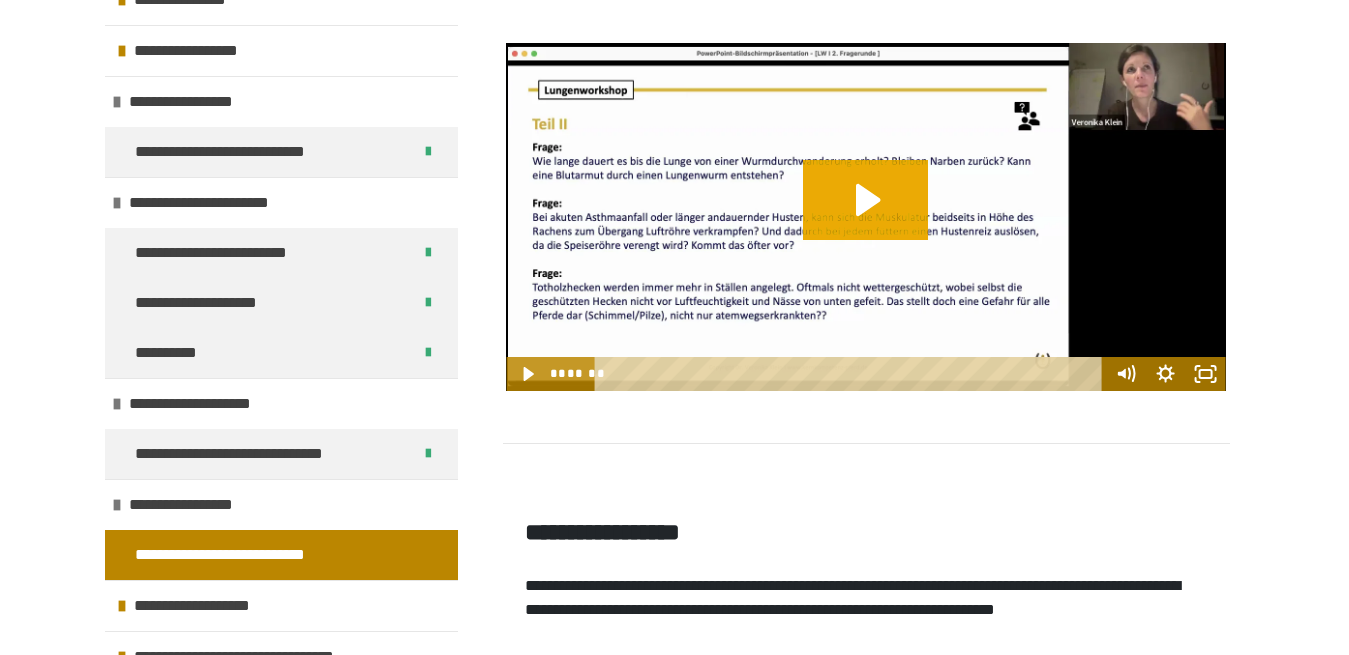 click 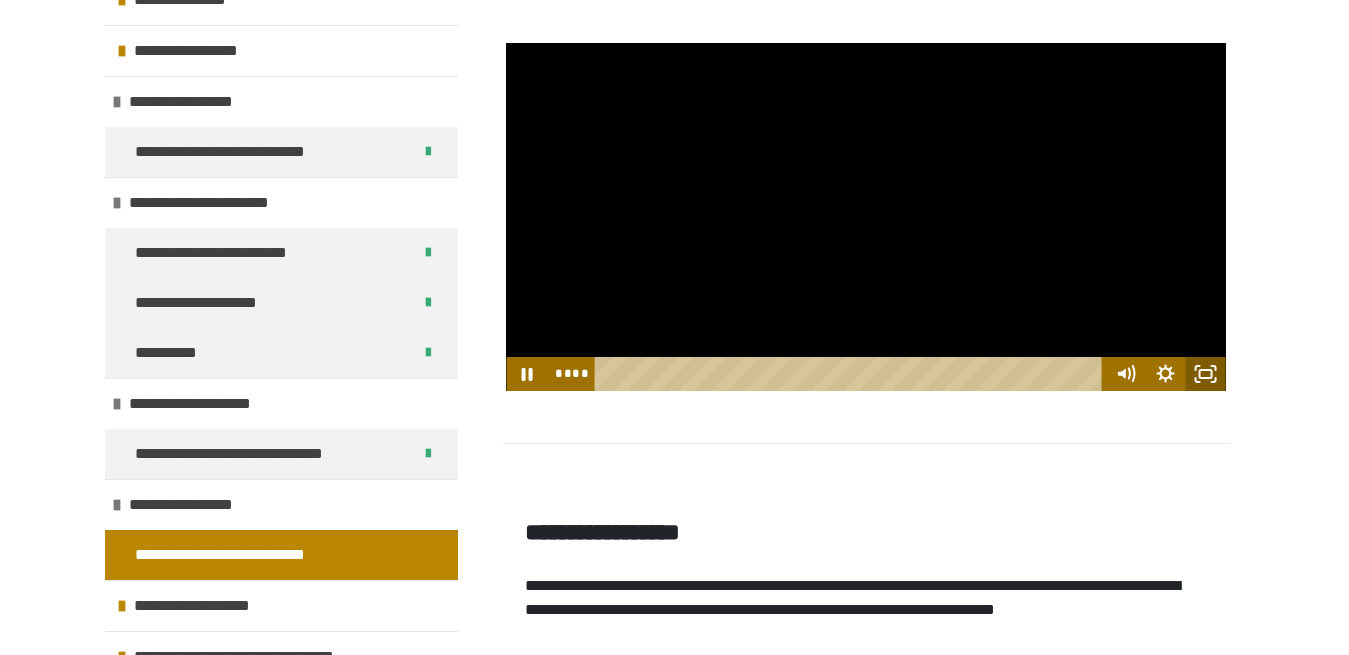 click 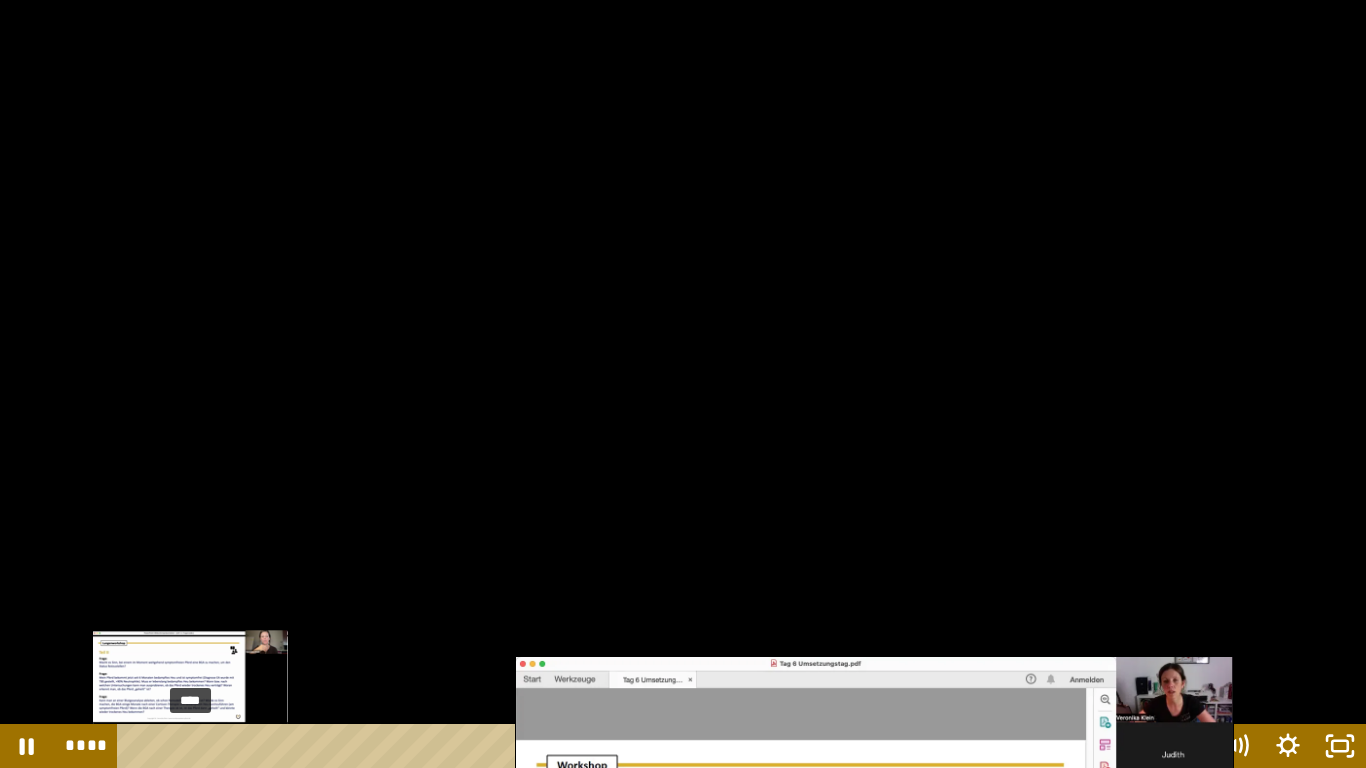 click on "****" at bounding box center (666, 746) 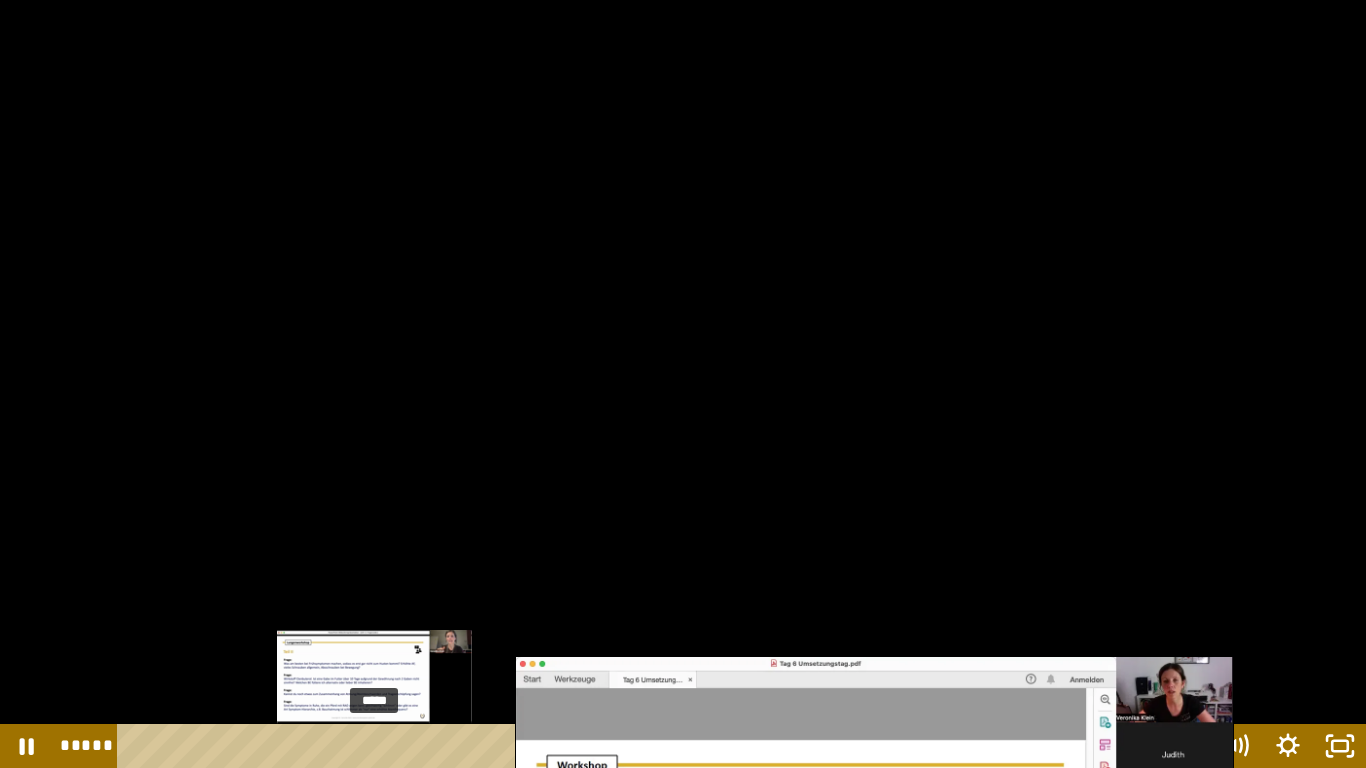 click on "*****" at bounding box center (666, 746) 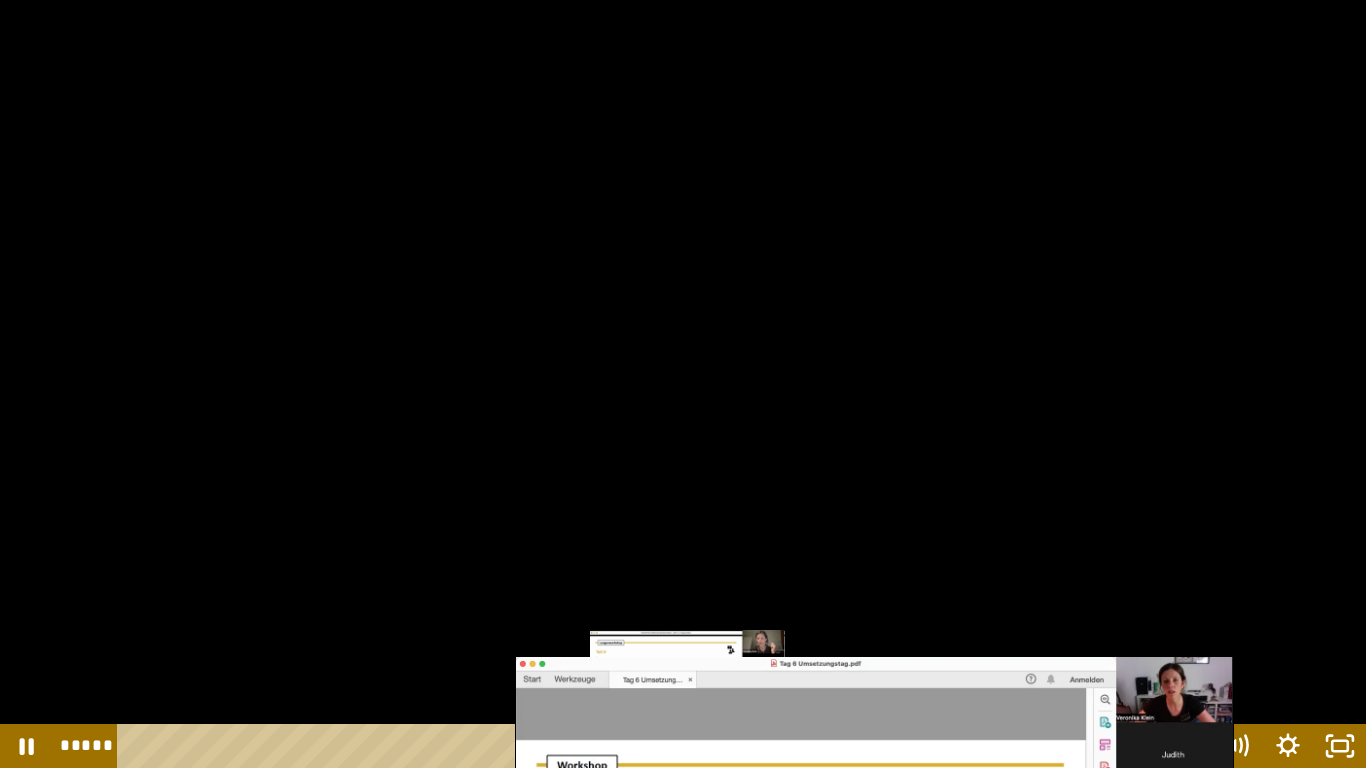 click on "*****" at bounding box center (666, 746) 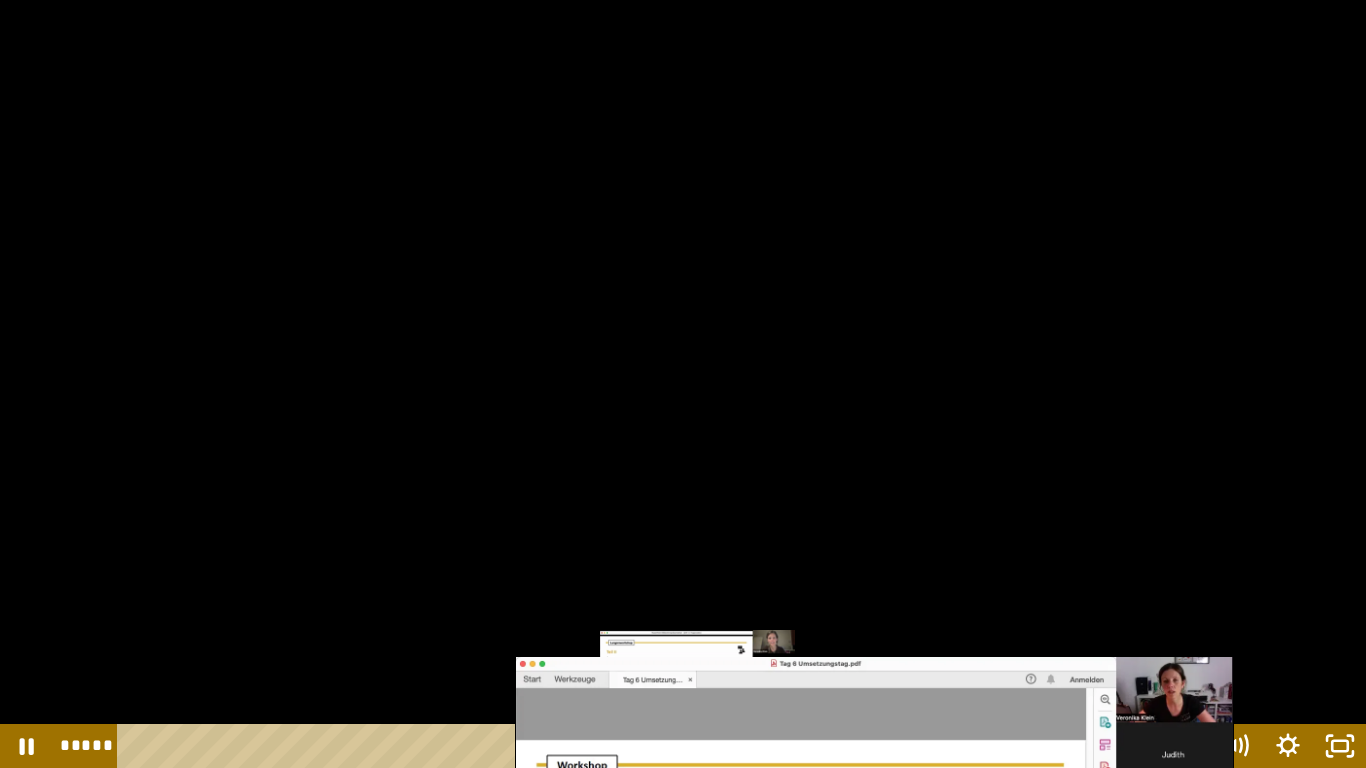 click on "*****" at bounding box center (666, 746) 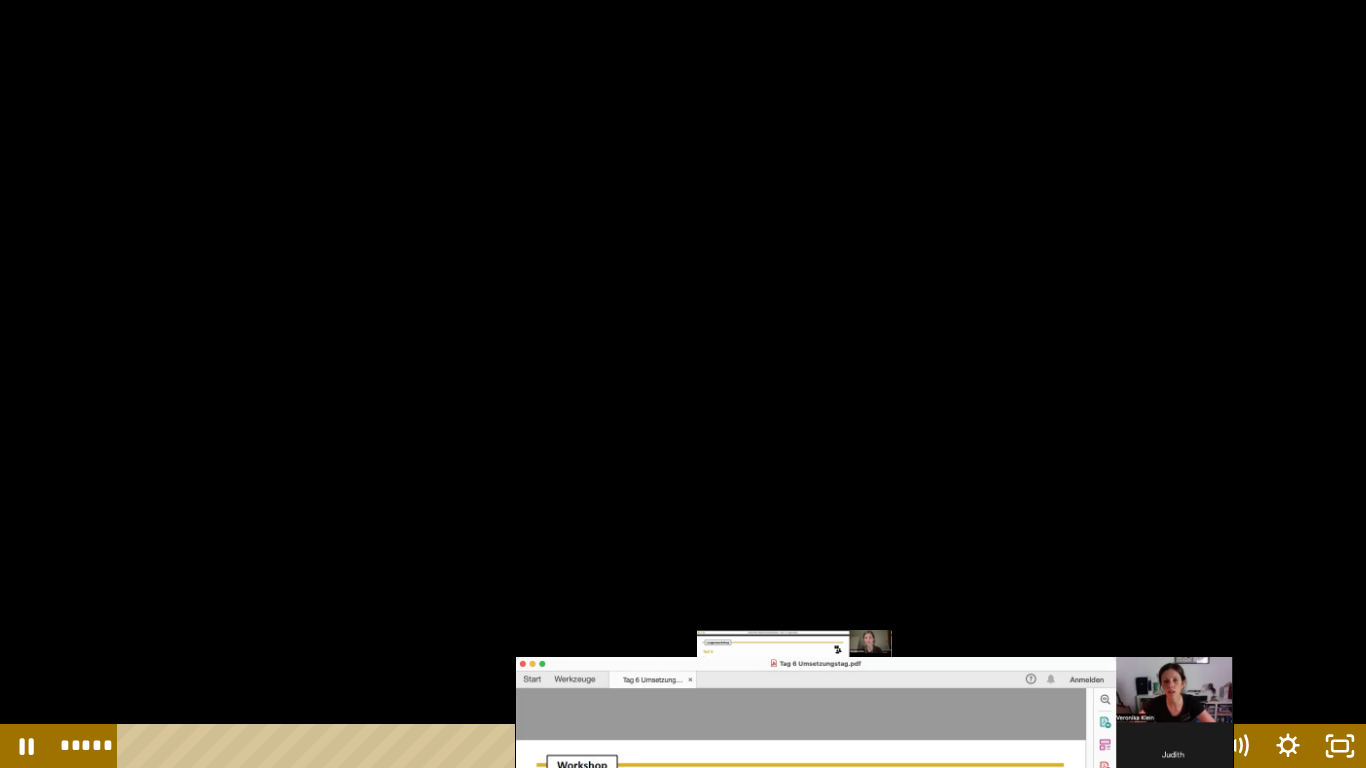click on "*****" at bounding box center [666, 746] 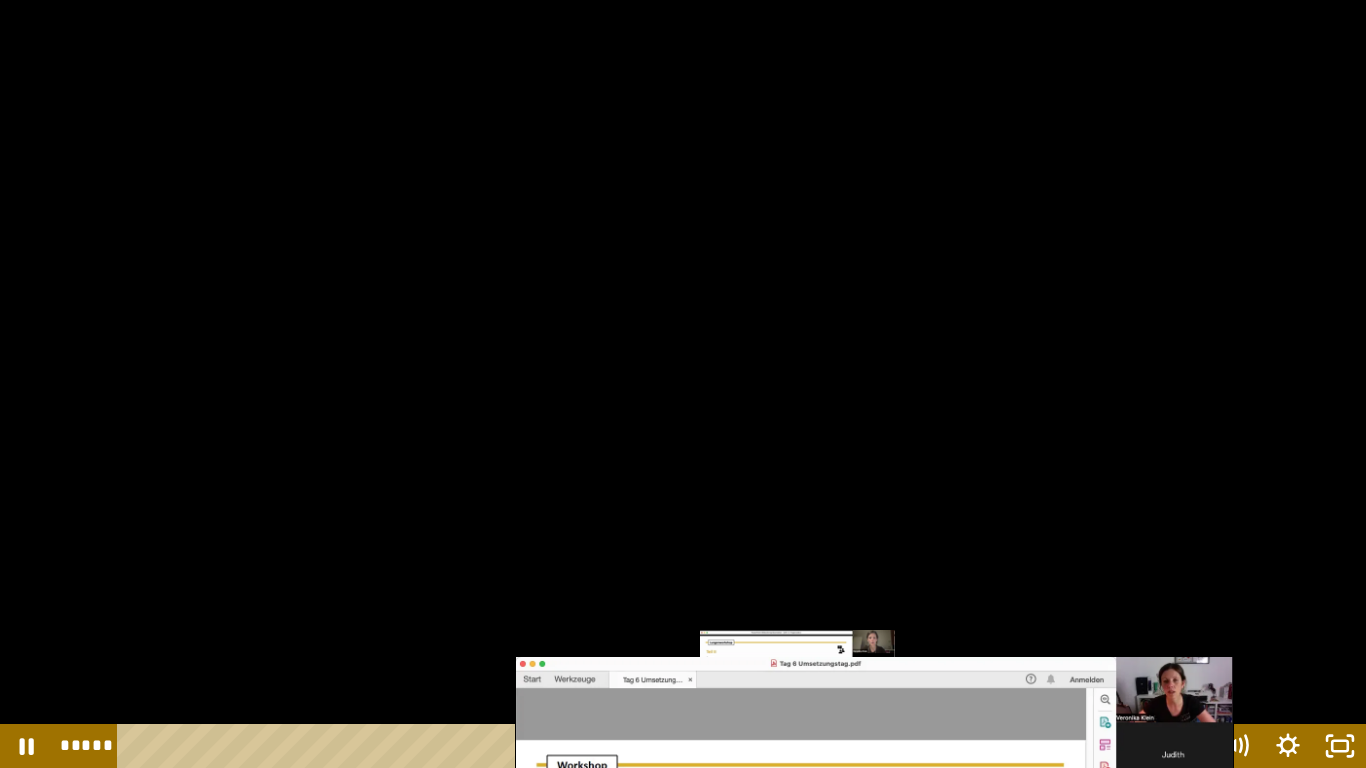 click at bounding box center [799, 746] 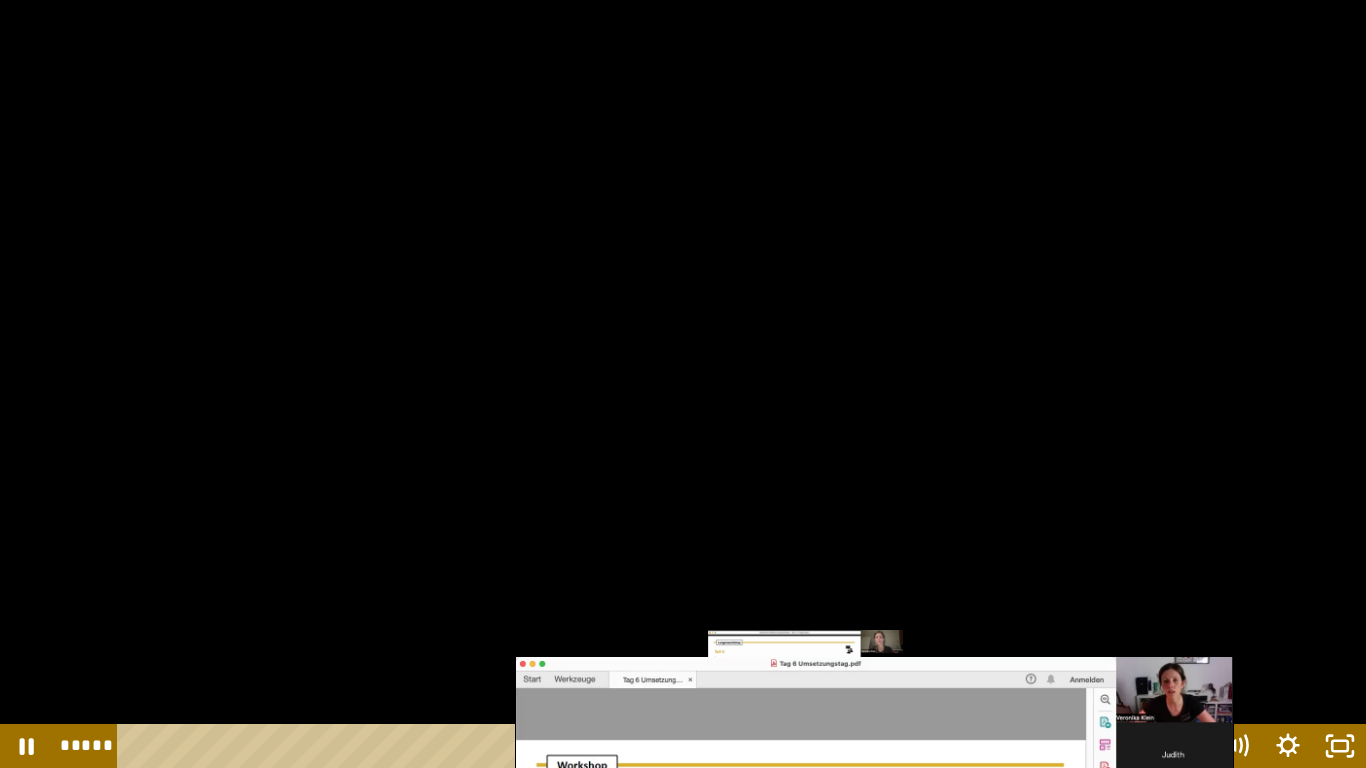 click on "*****" at bounding box center [666, 746] 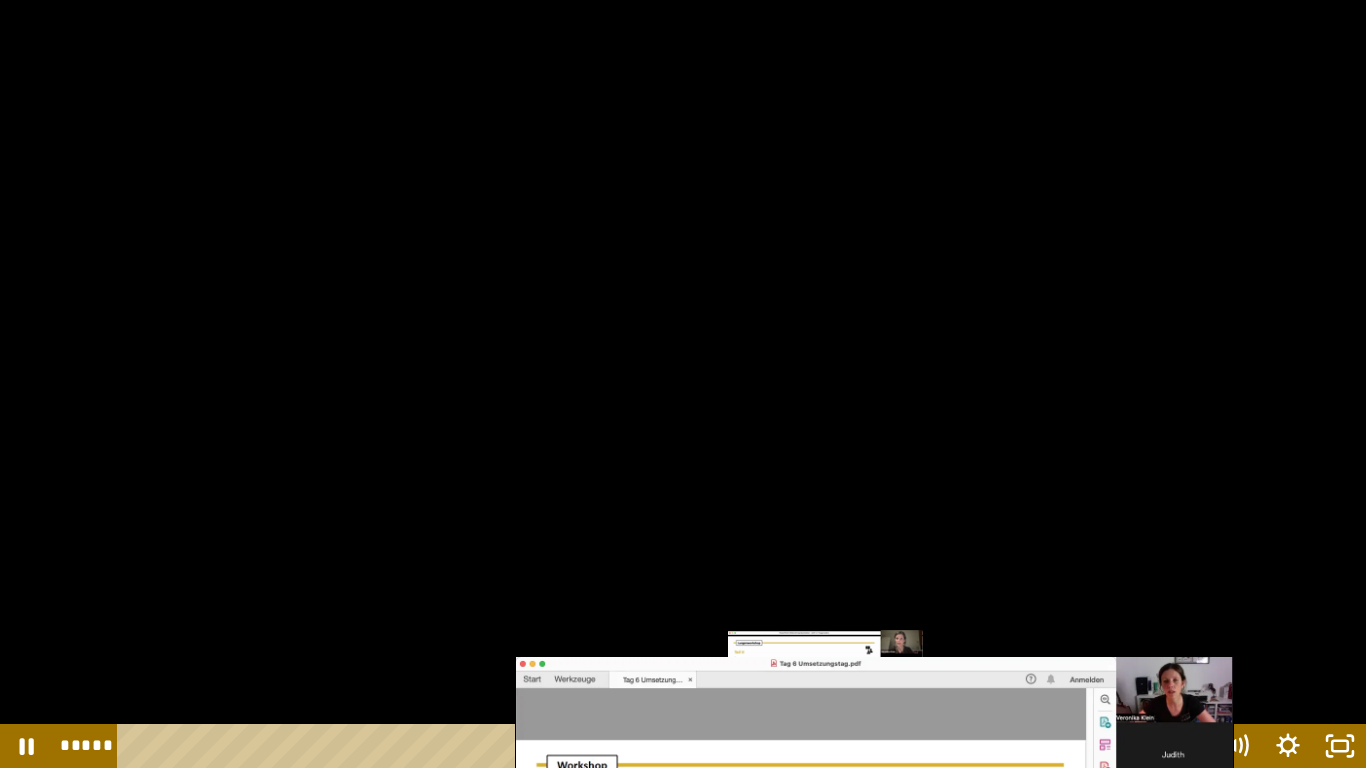 click on "*****" at bounding box center (666, 746) 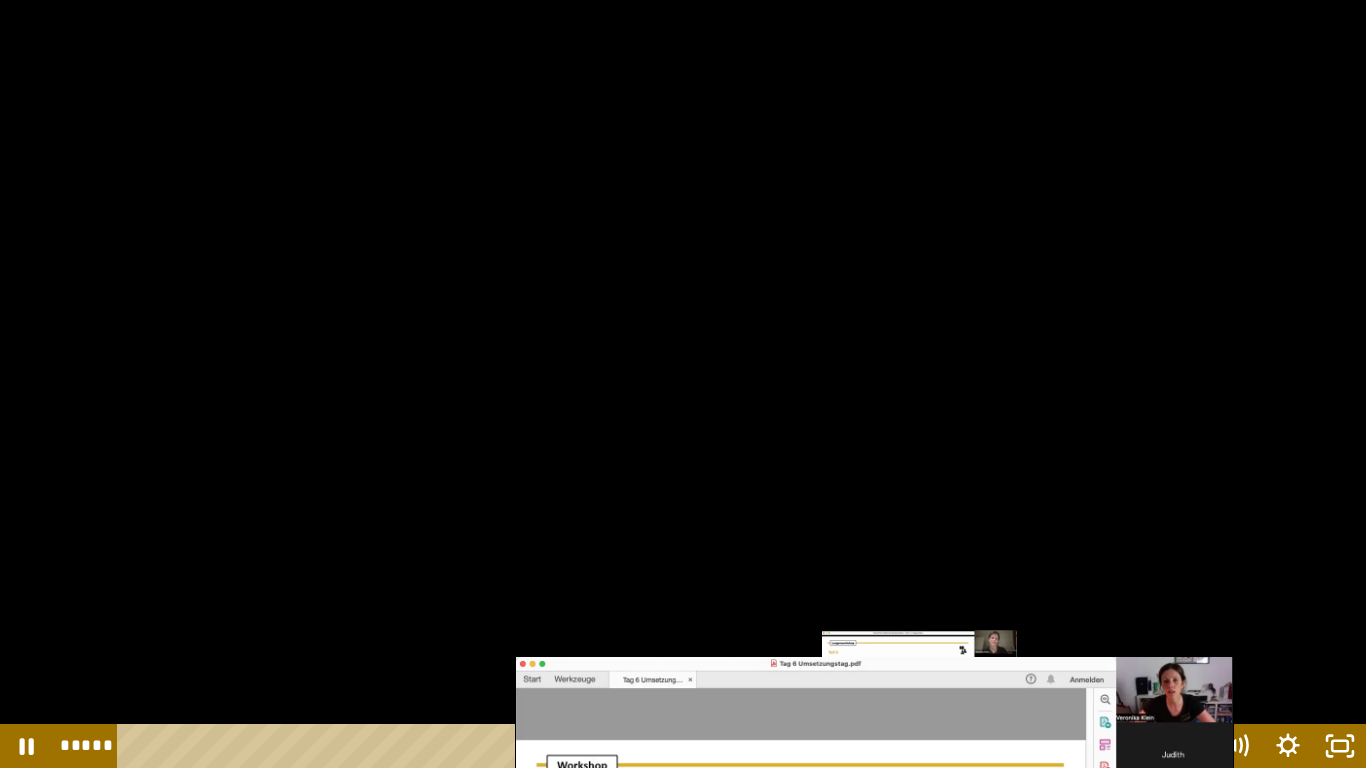click on "*****" at bounding box center [666, 746] 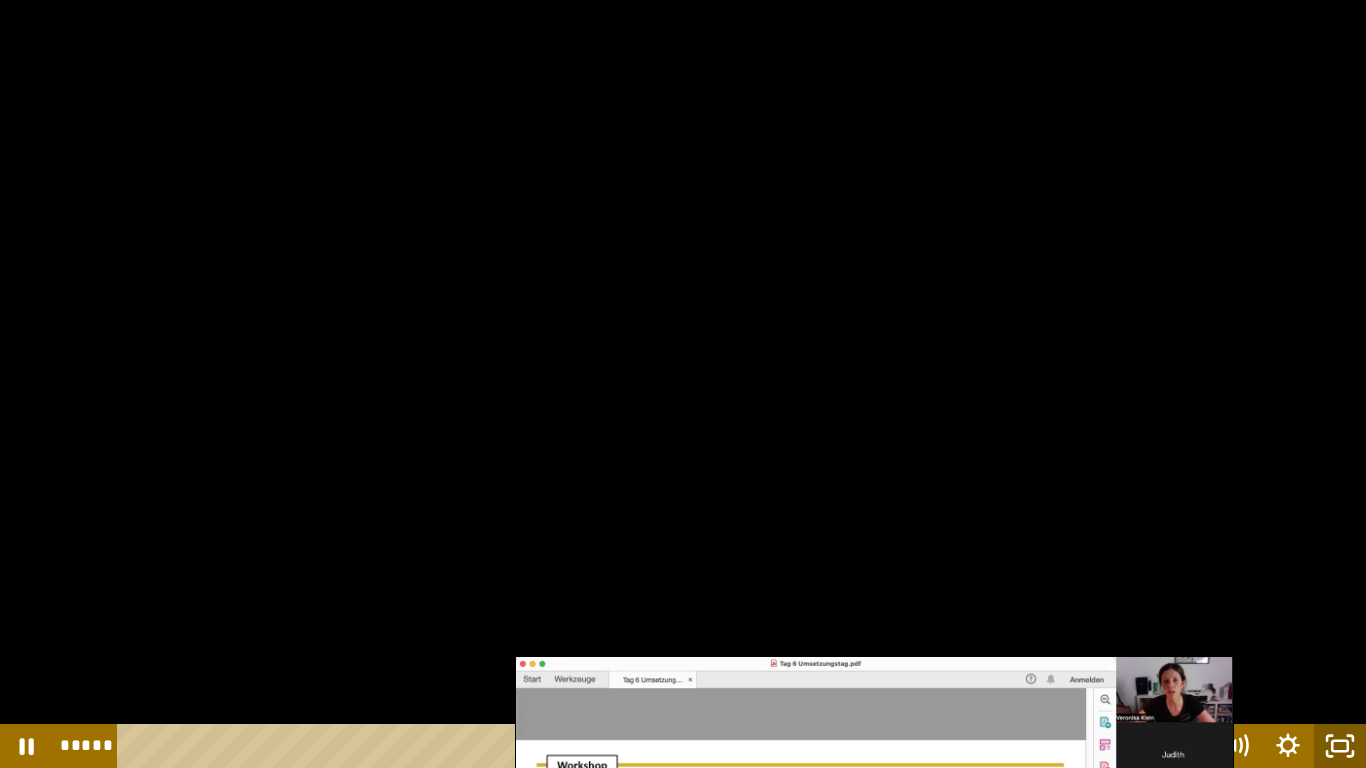 click 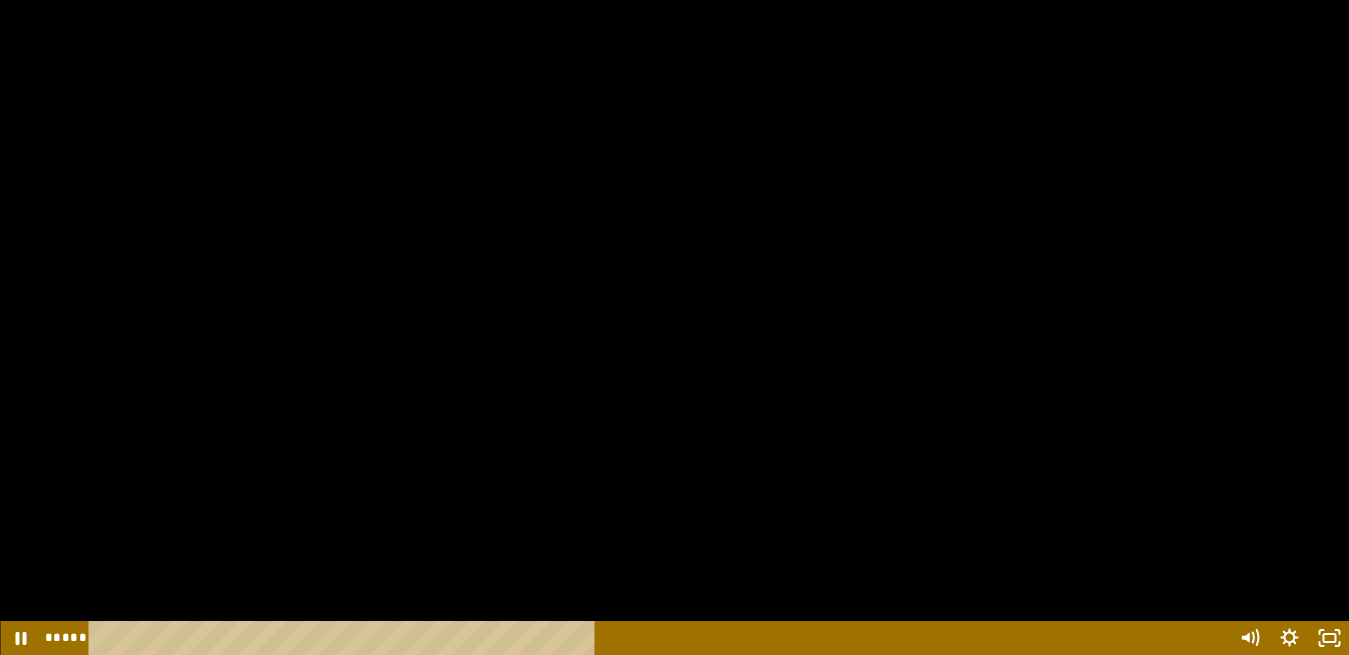 scroll, scrollTop: 1351, scrollLeft: 0, axis: vertical 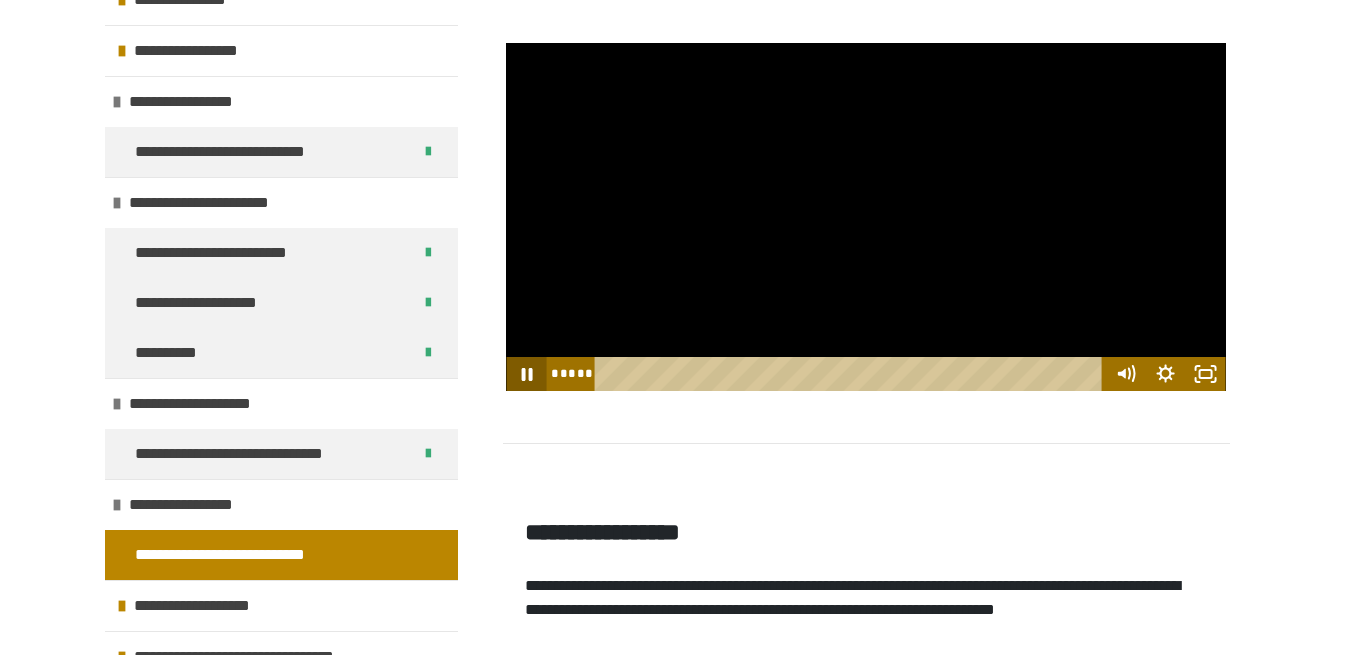 drag, startPoint x: 516, startPoint y: 463, endPoint x: 544, endPoint y: 459, distance: 28.284271 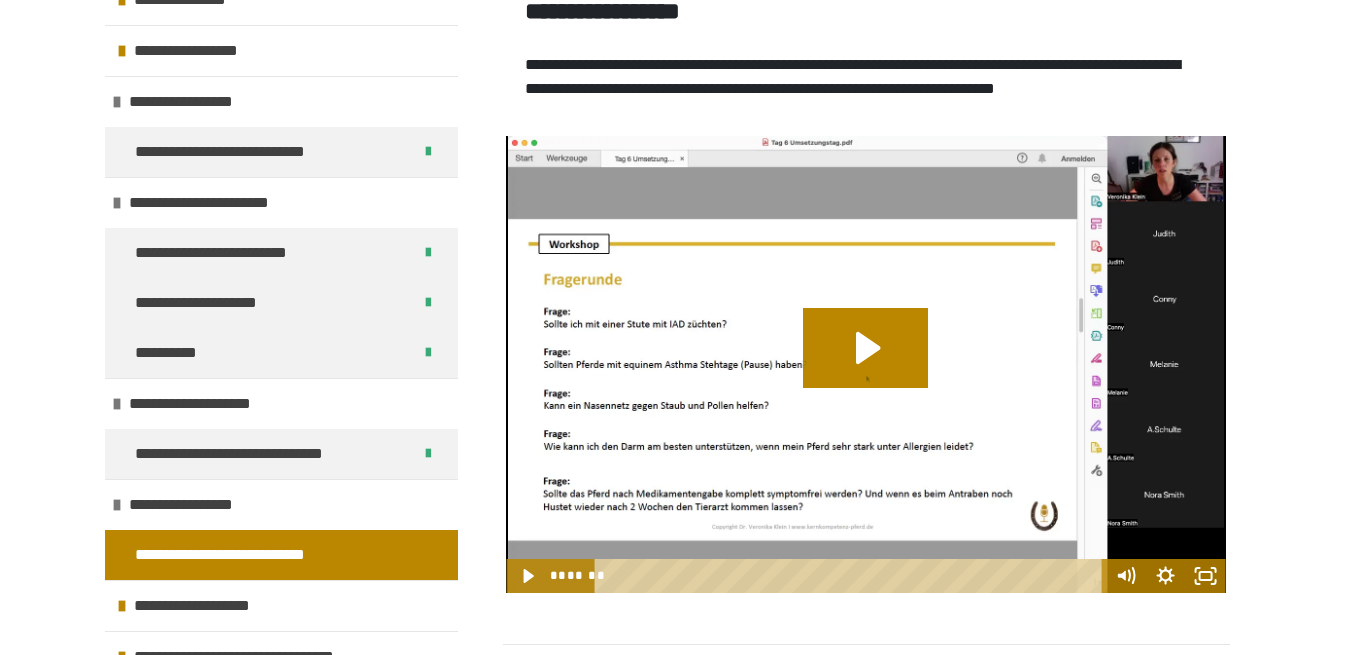 scroll, scrollTop: 1963, scrollLeft: 0, axis: vertical 